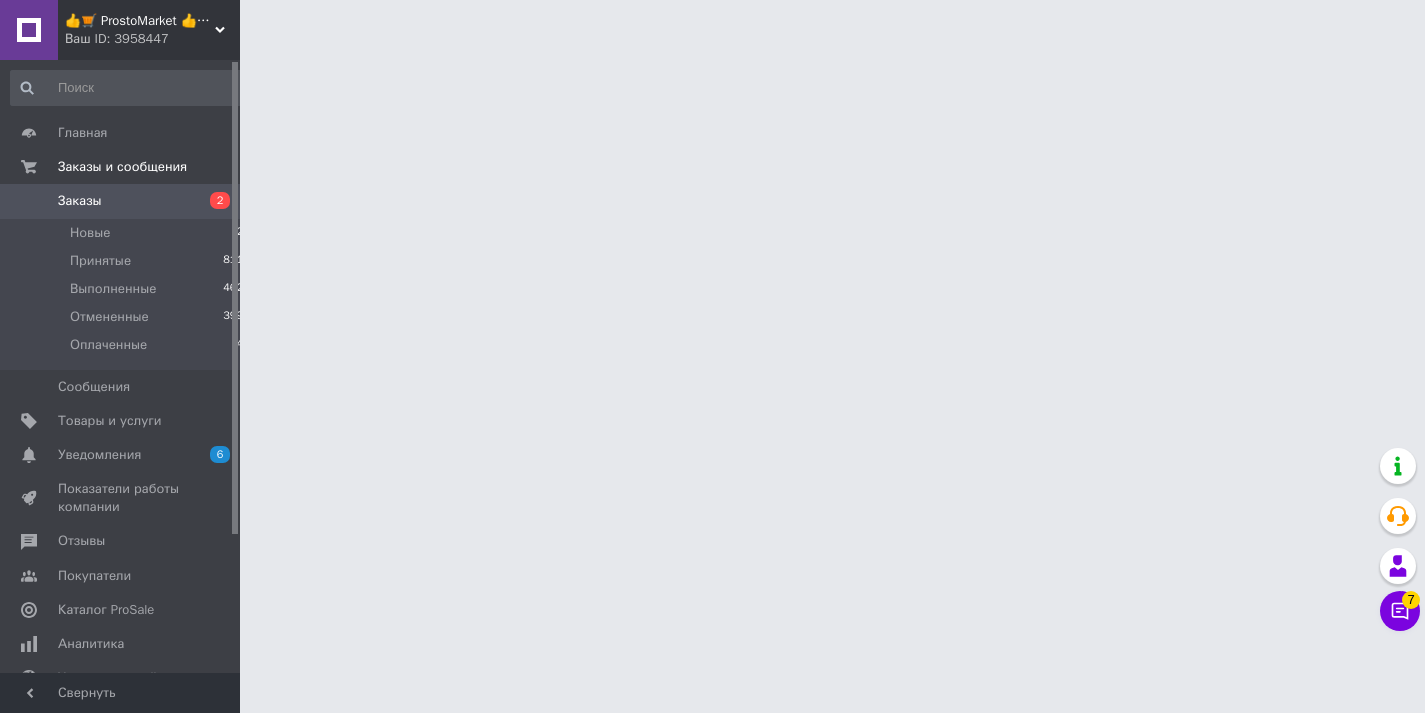 scroll, scrollTop: 0, scrollLeft: 0, axis: both 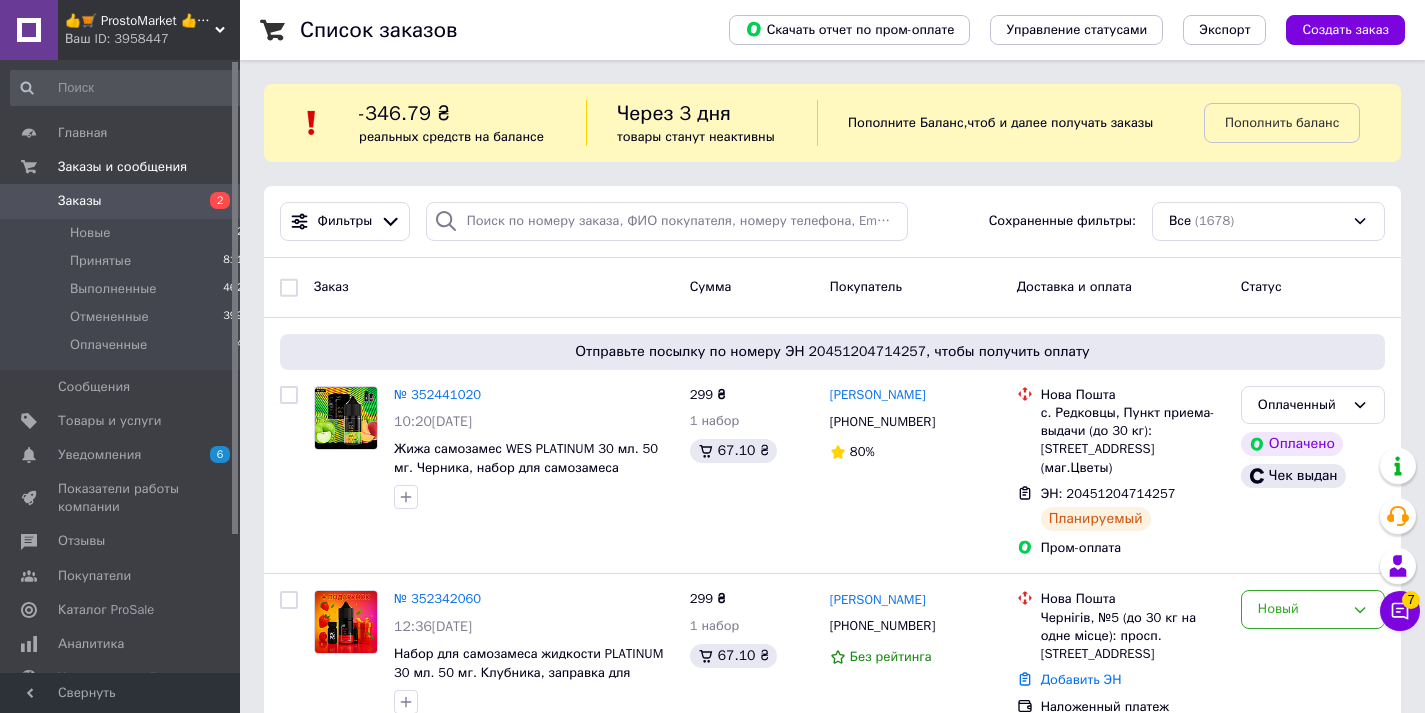 click on "Заказ Сумма Покупатель Доставка и оплата Статус" at bounding box center [832, 288] 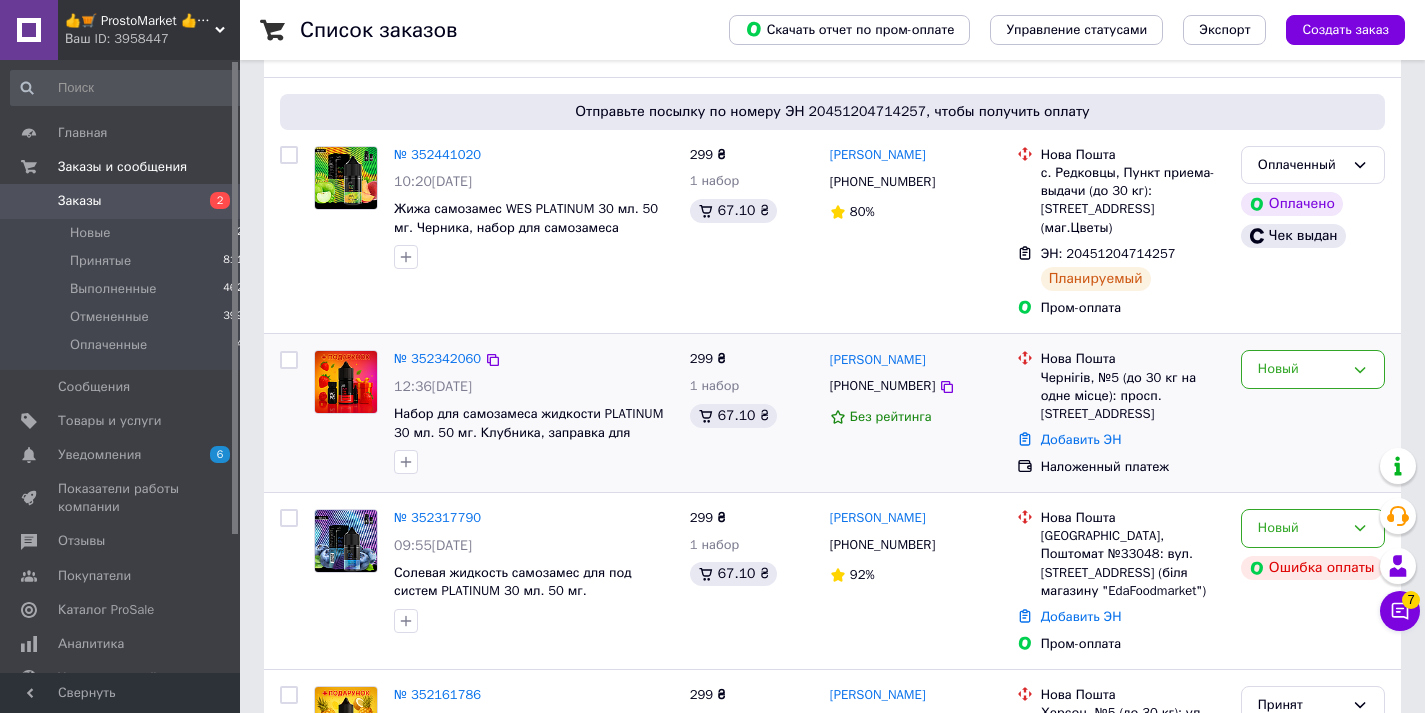 scroll, scrollTop: 288, scrollLeft: 0, axis: vertical 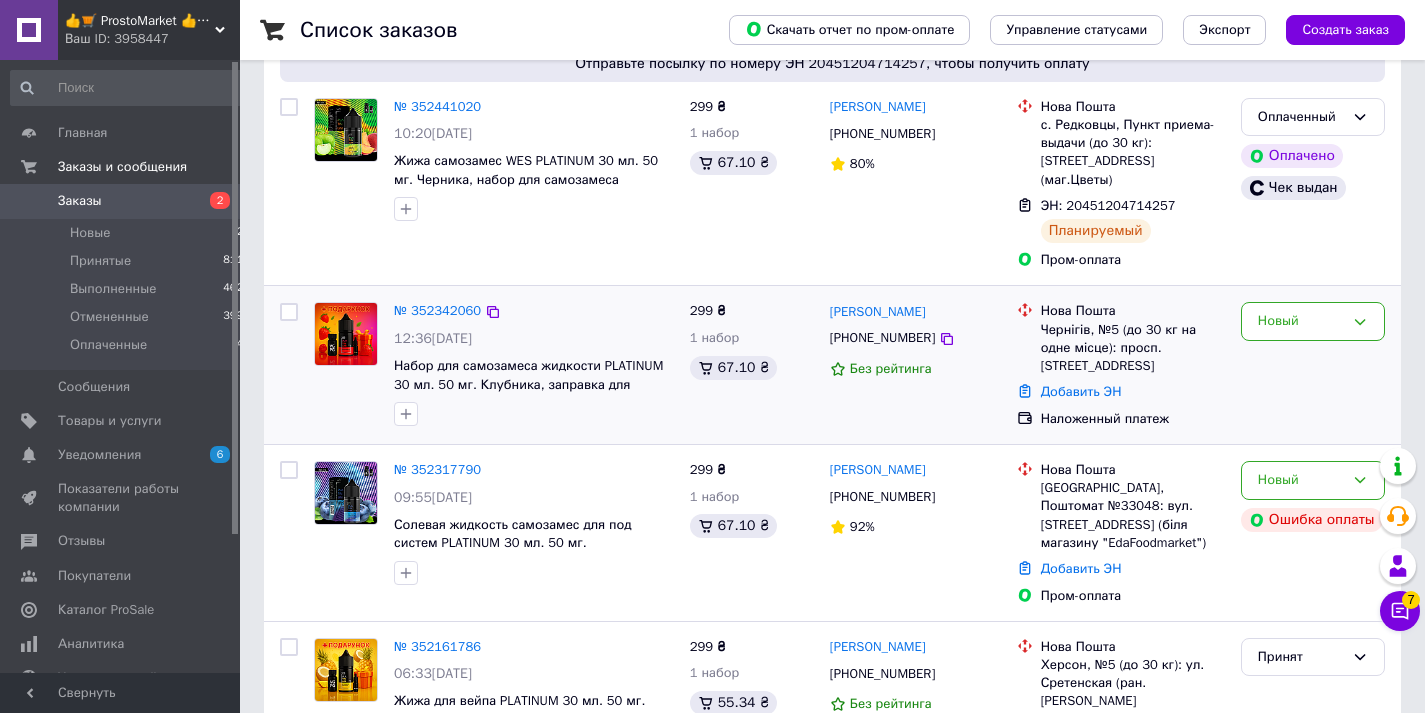 click on "299 ₴ 1 набор 67.10 ₴" at bounding box center (752, 365) 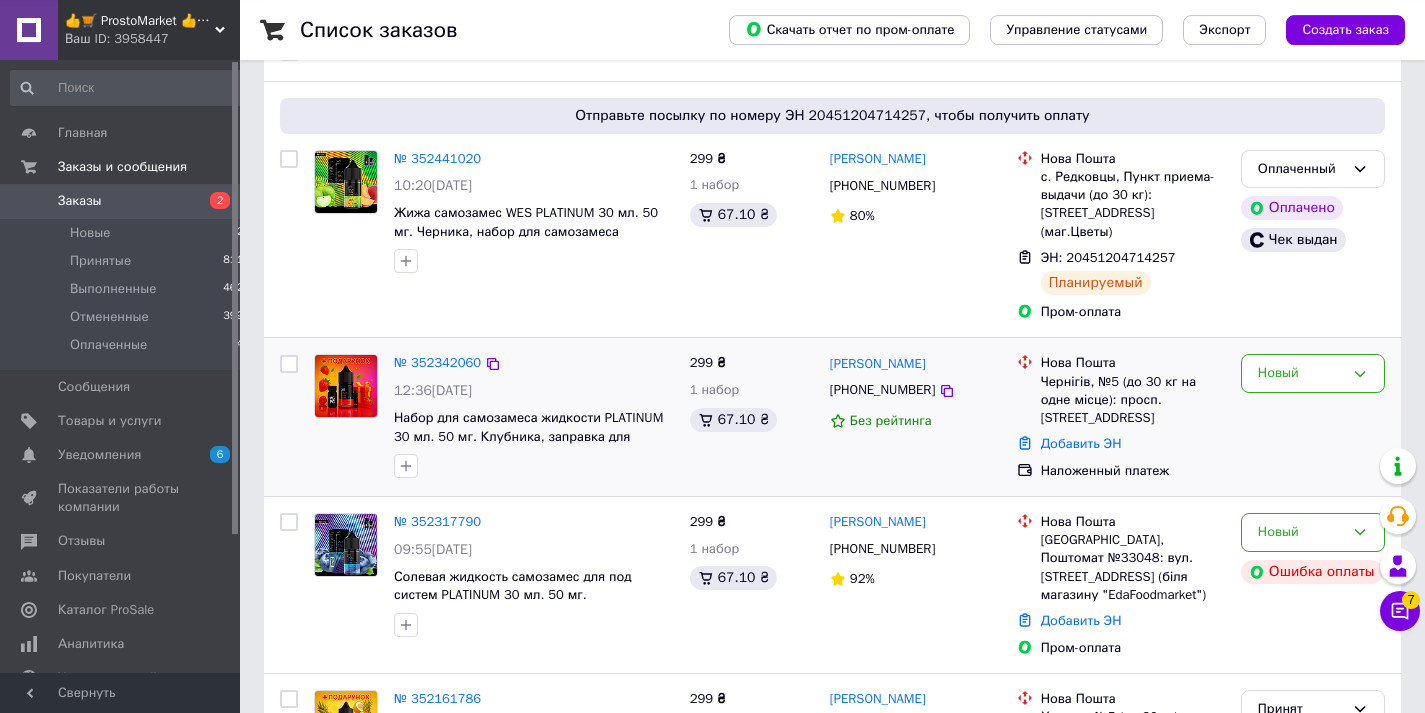 scroll, scrollTop: 240, scrollLeft: 0, axis: vertical 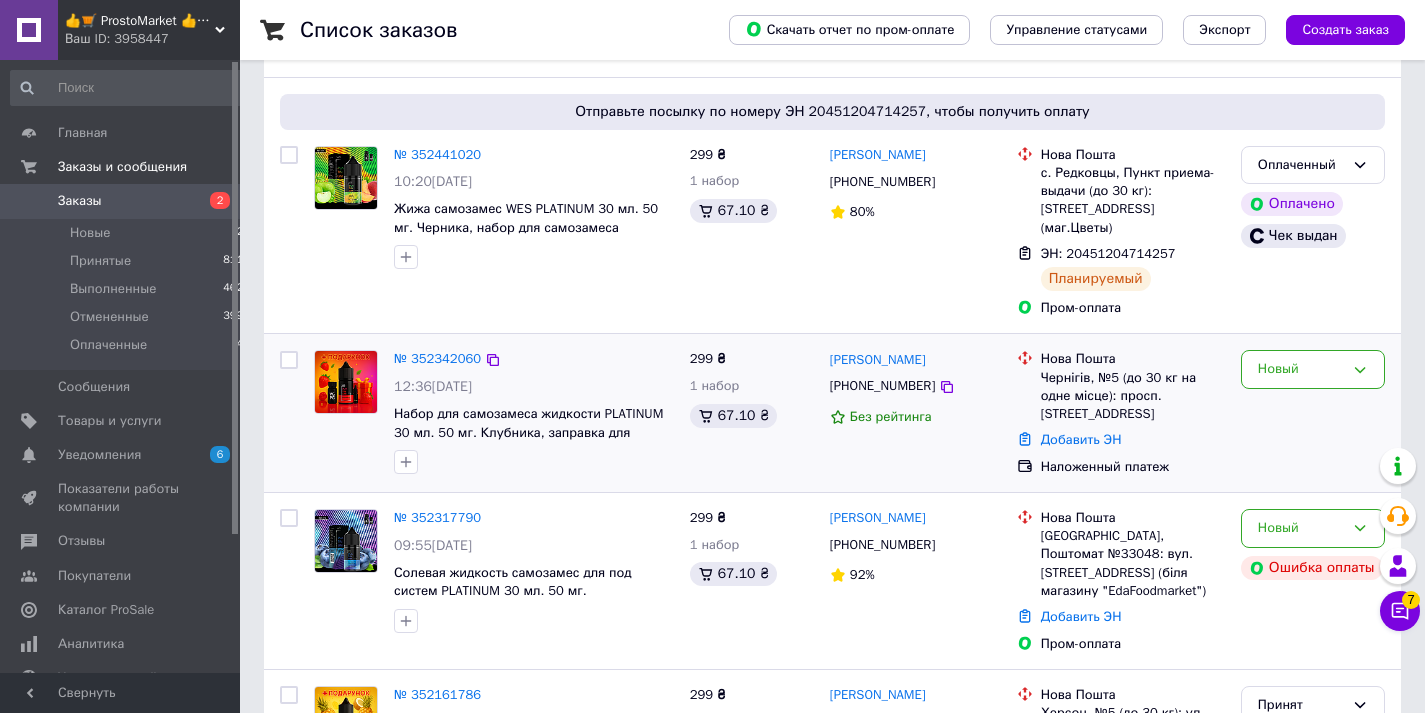 click on "299 ₴ 1 набор 67.10 ₴" at bounding box center (752, 413) 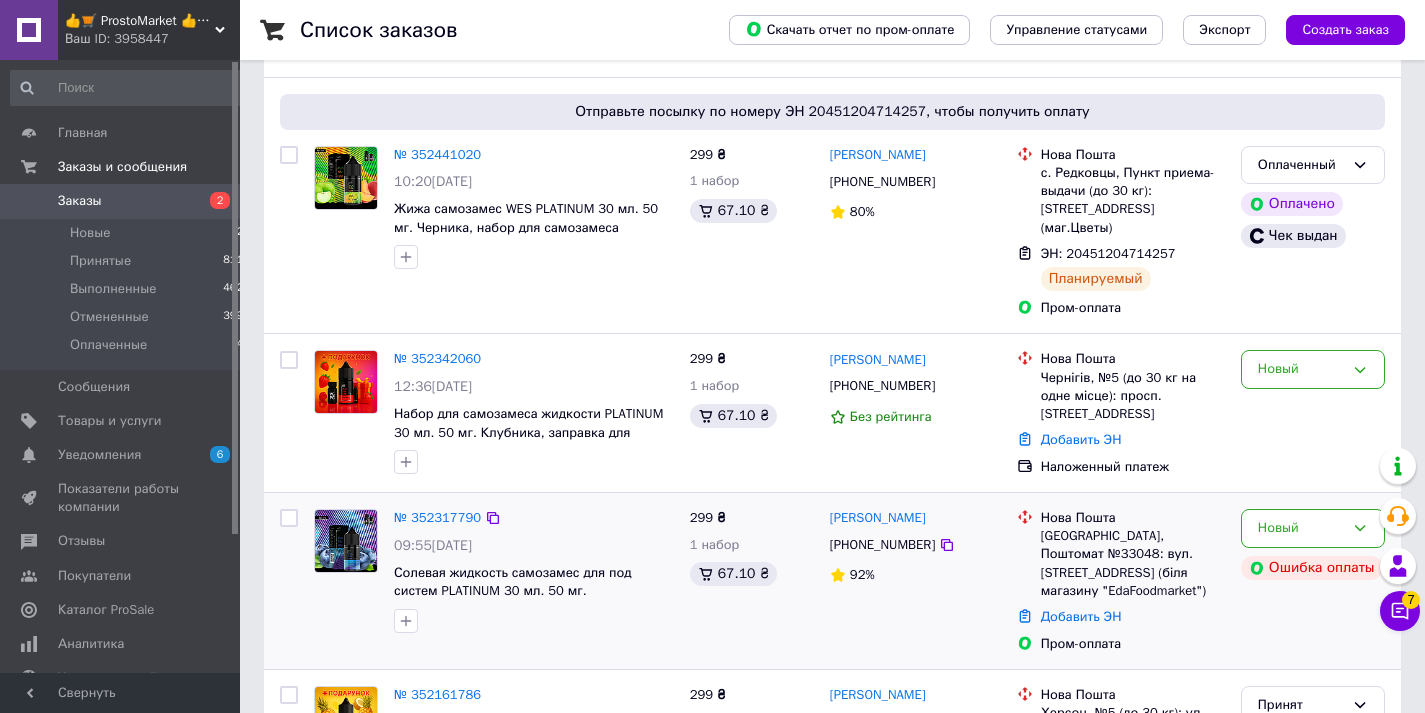click on "№ 352317790" at bounding box center [437, 518] 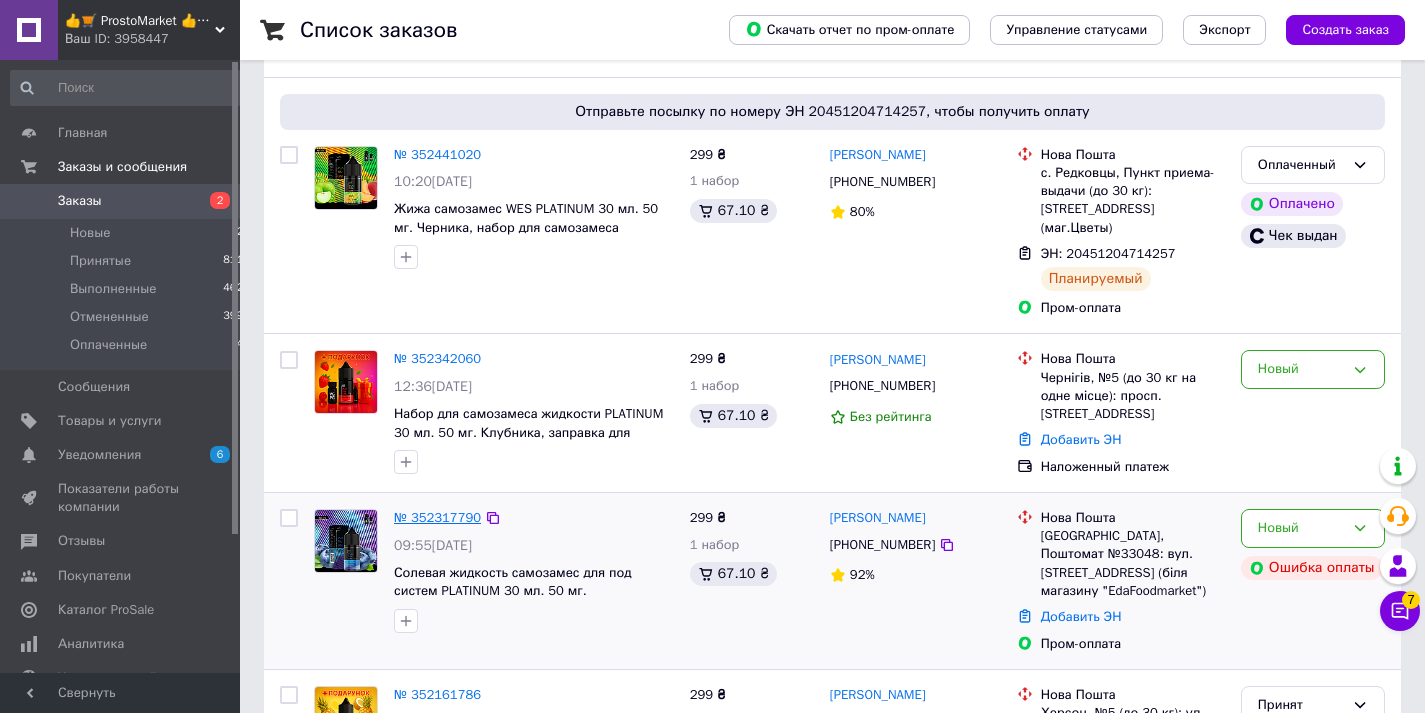 click on "№ 352317790" at bounding box center (437, 517) 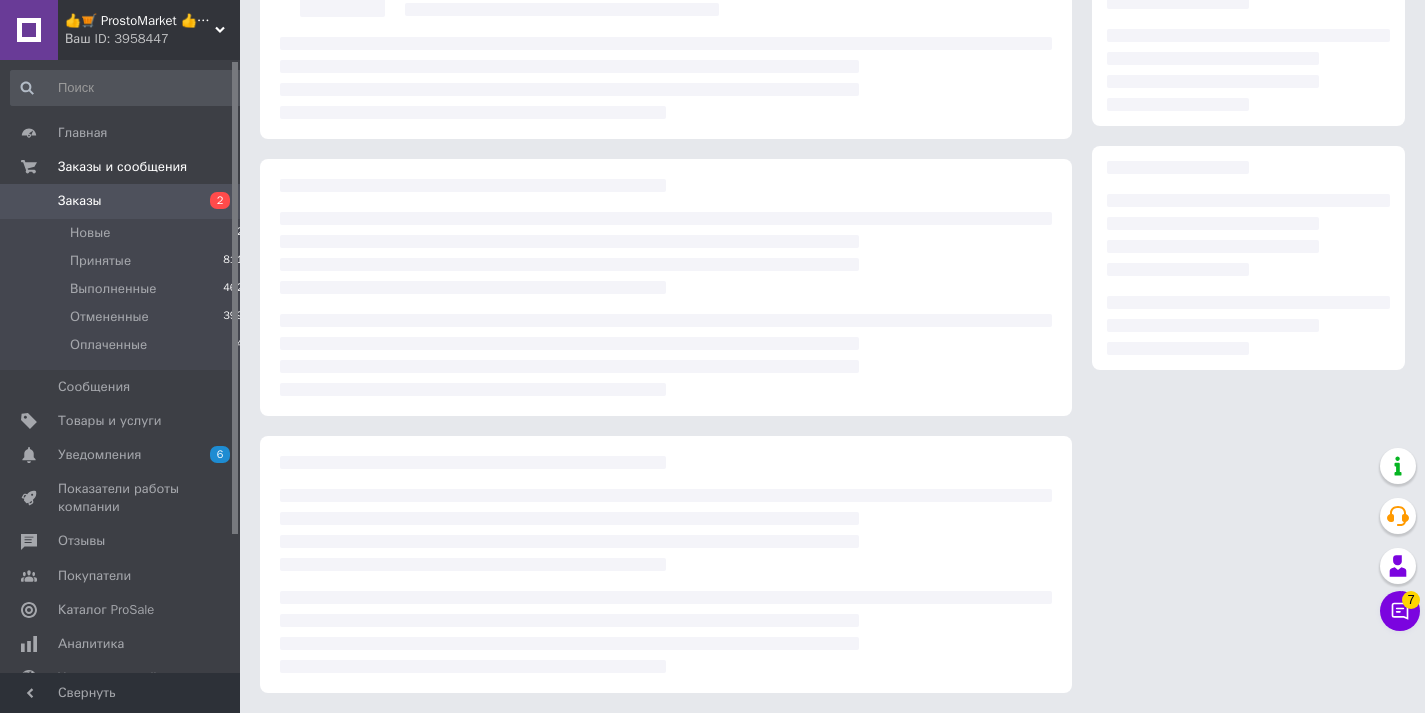 scroll, scrollTop: 201, scrollLeft: 0, axis: vertical 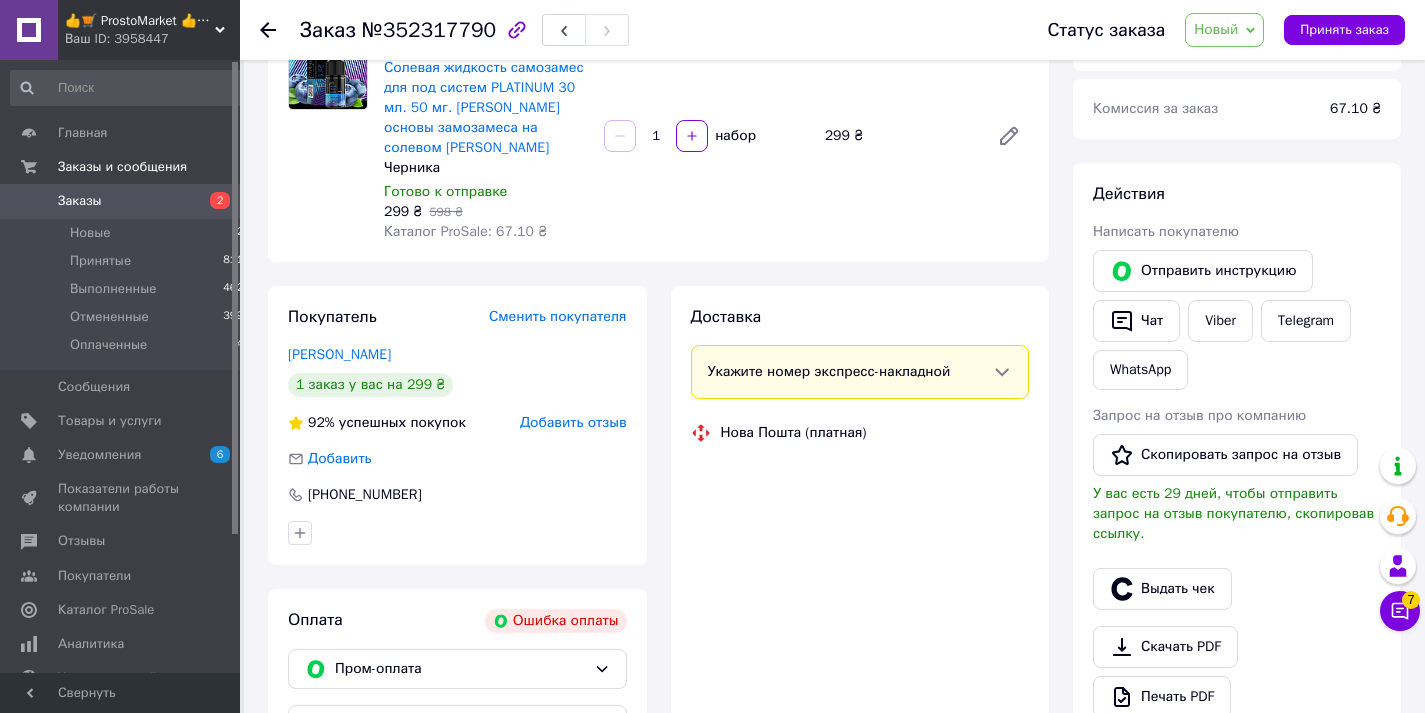 click on "Товары в заказе (1) Добавить товар - 50% Солевая жидкость самозамес для под систем PLATINUM 30 мл. 50 мг. Ананас основы замозамеса на солевом никотин Черника Черника Готово к отправке 299 ₴   598 ₴ Каталог ProSale: 67.10 ₴  1   набор 299 ₴" at bounding box center [658, 116] 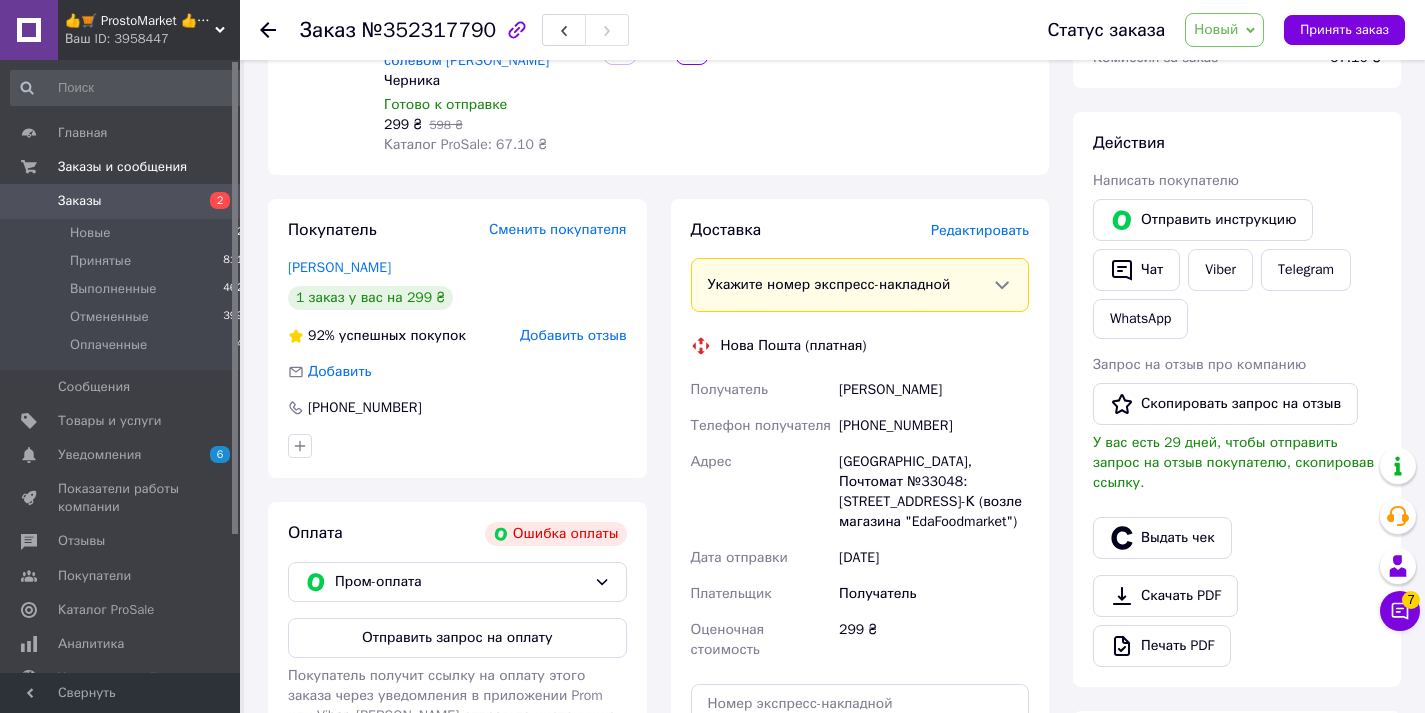 scroll, scrollTop: 336, scrollLeft: 0, axis: vertical 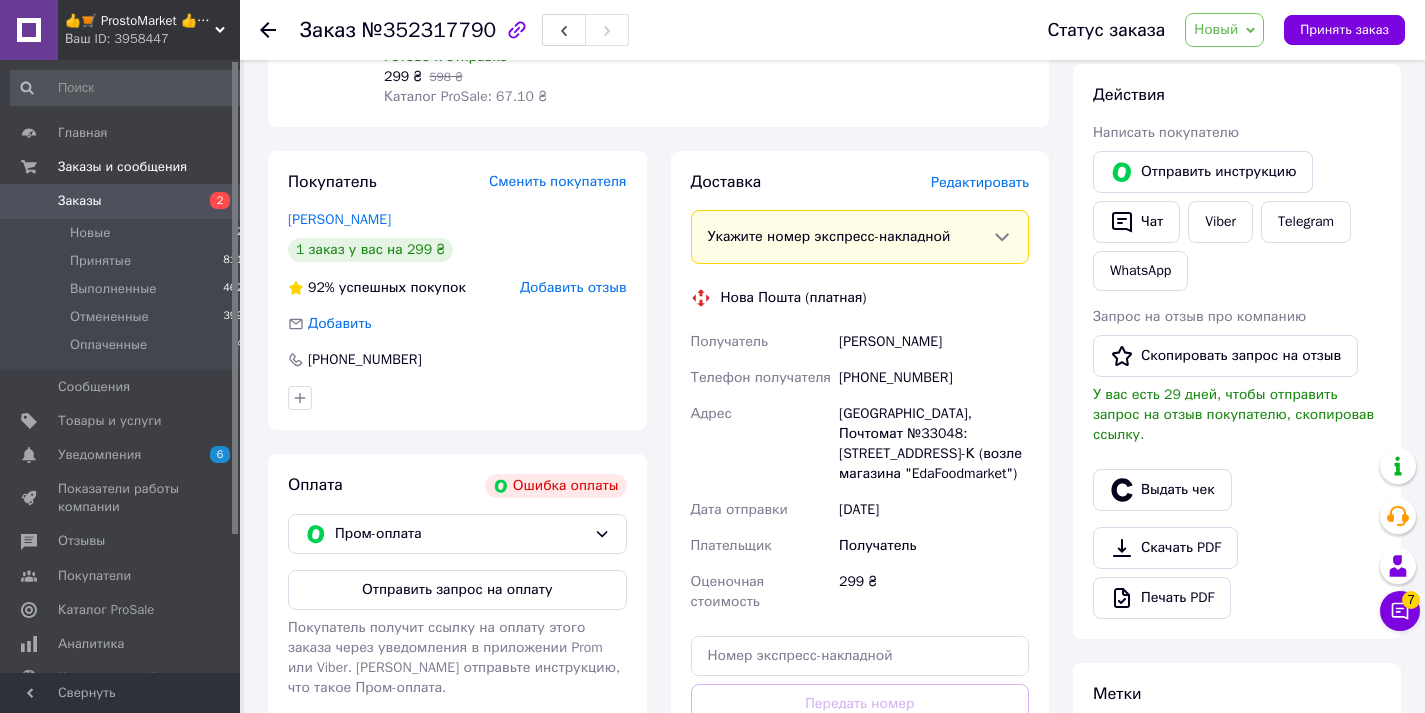 click on "Одесса, Почтомат №33048: ул. Космонавтов, 23-К (возле магазина "EdaFoodmarket")" at bounding box center (934, 444) 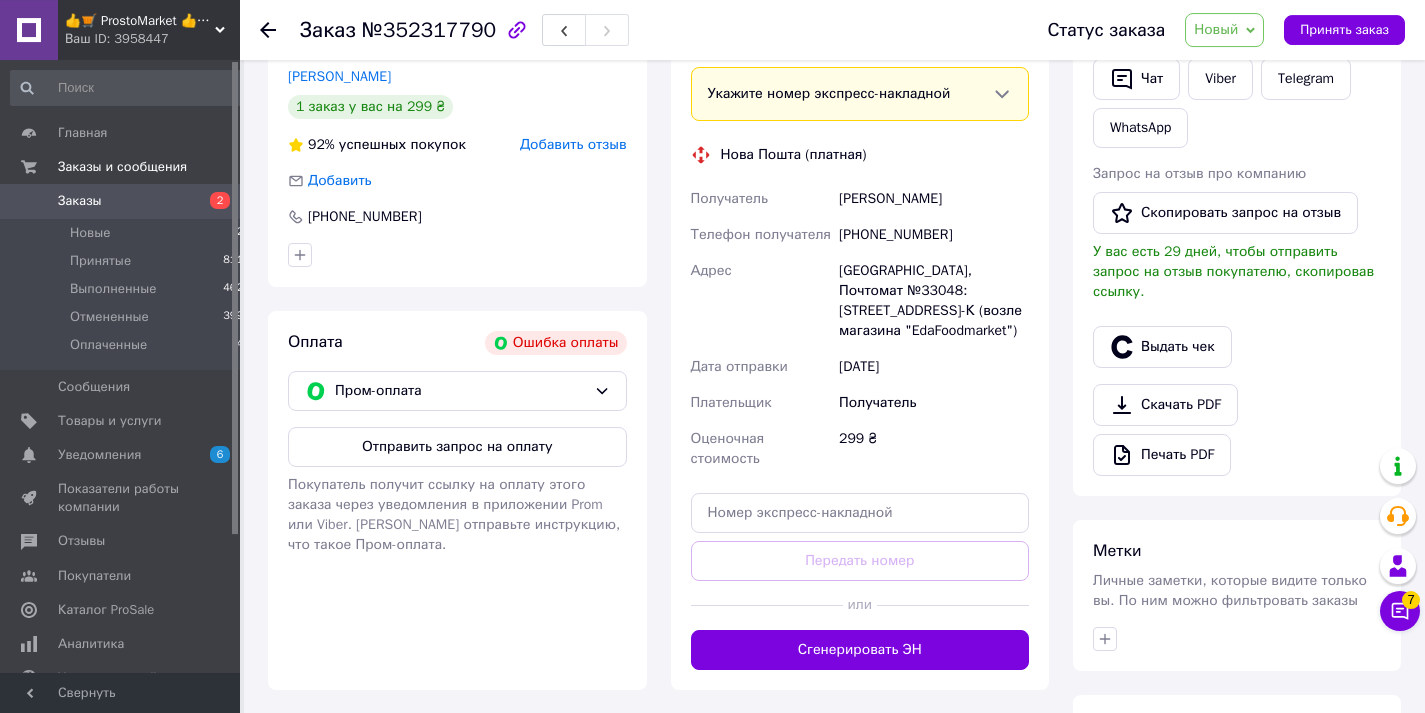 scroll, scrollTop: 480, scrollLeft: 0, axis: vertical 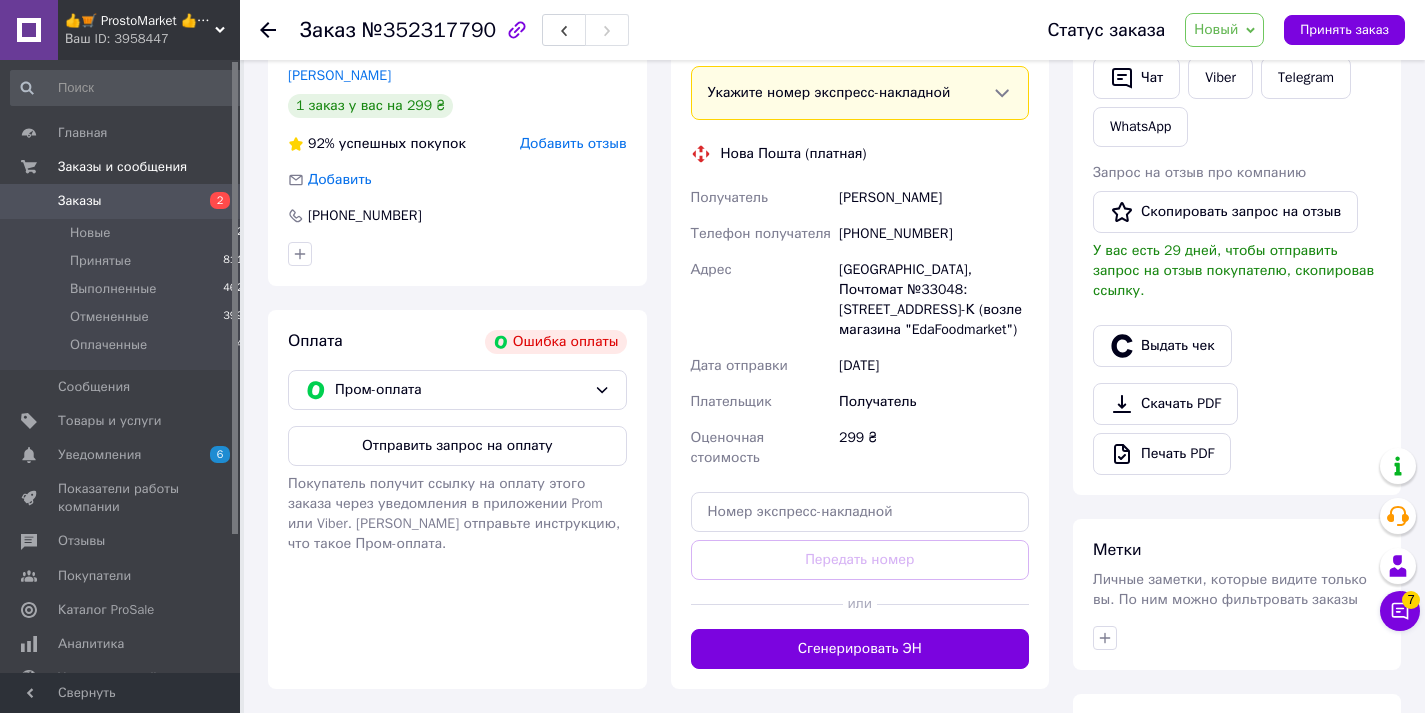click on "299 ₴" at bounding box center (934, 448) 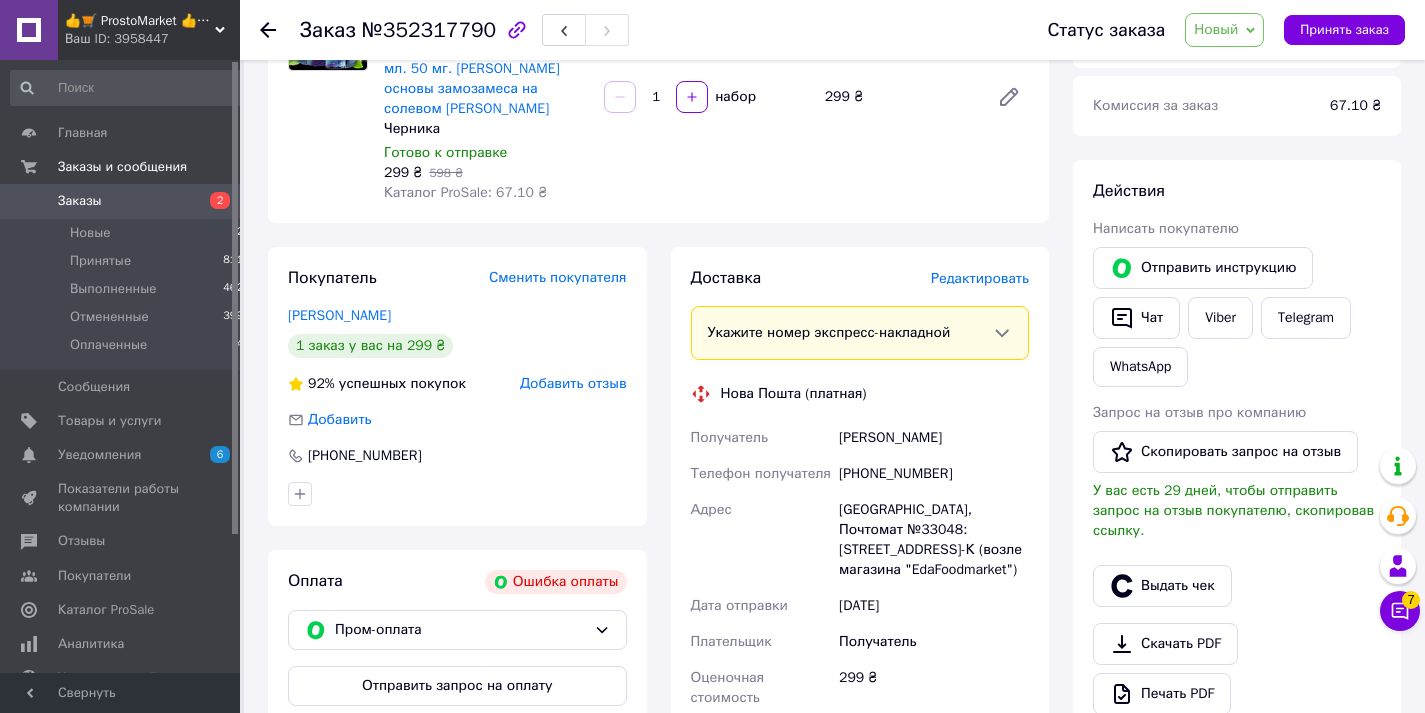 scroll, scrollTop: 192, scrollLeft: 0, axis: vertical 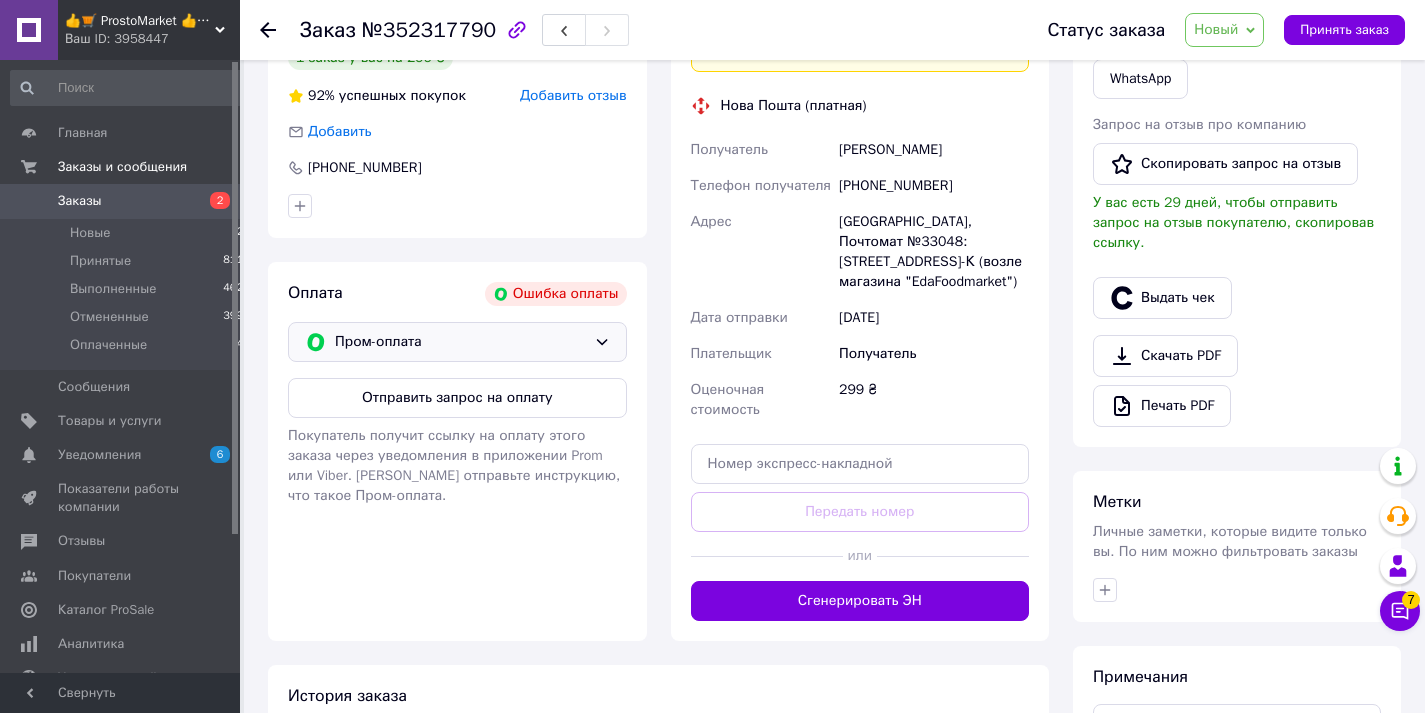 click on "Пром-оплата" at bounding box center [457, 342] 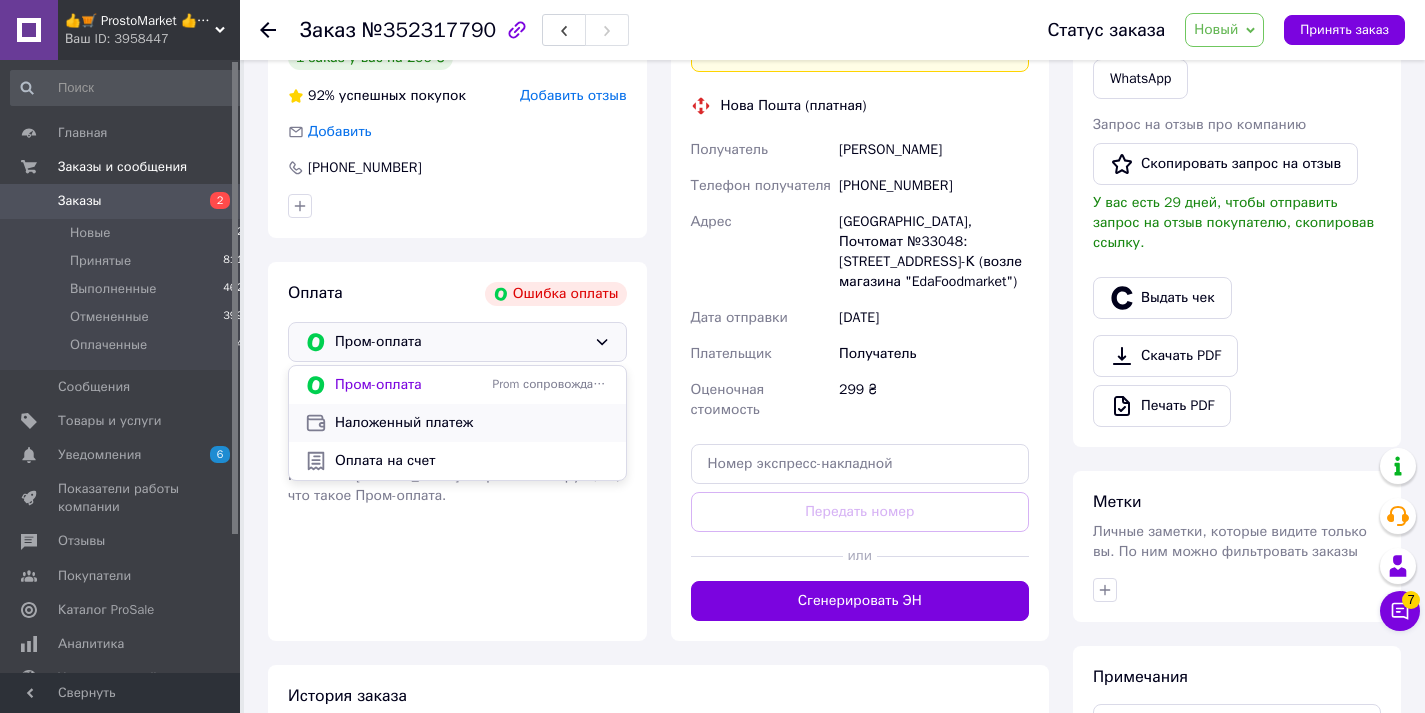 click on "Наложенный платеж" at bounding box center (472, 423) 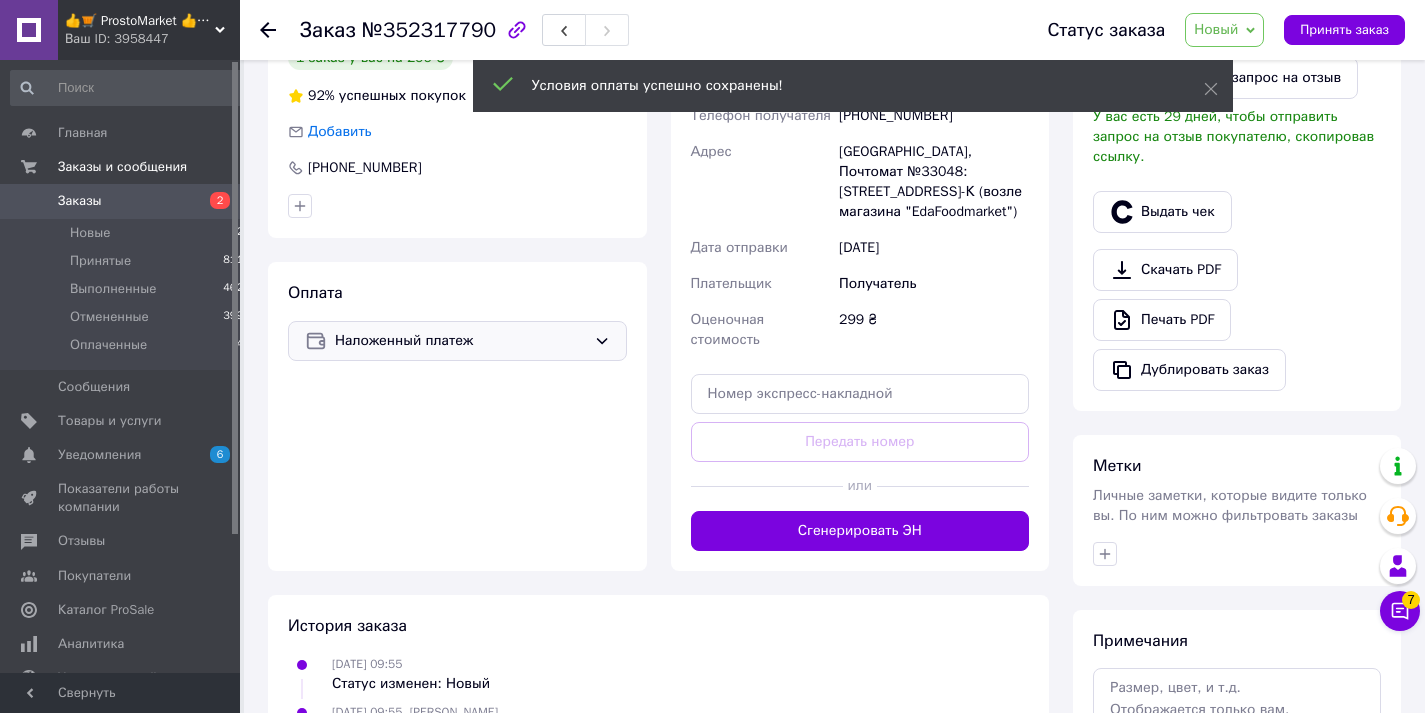 scroll, scrollTop: 16, scrollLeft: 0, axis: vertical 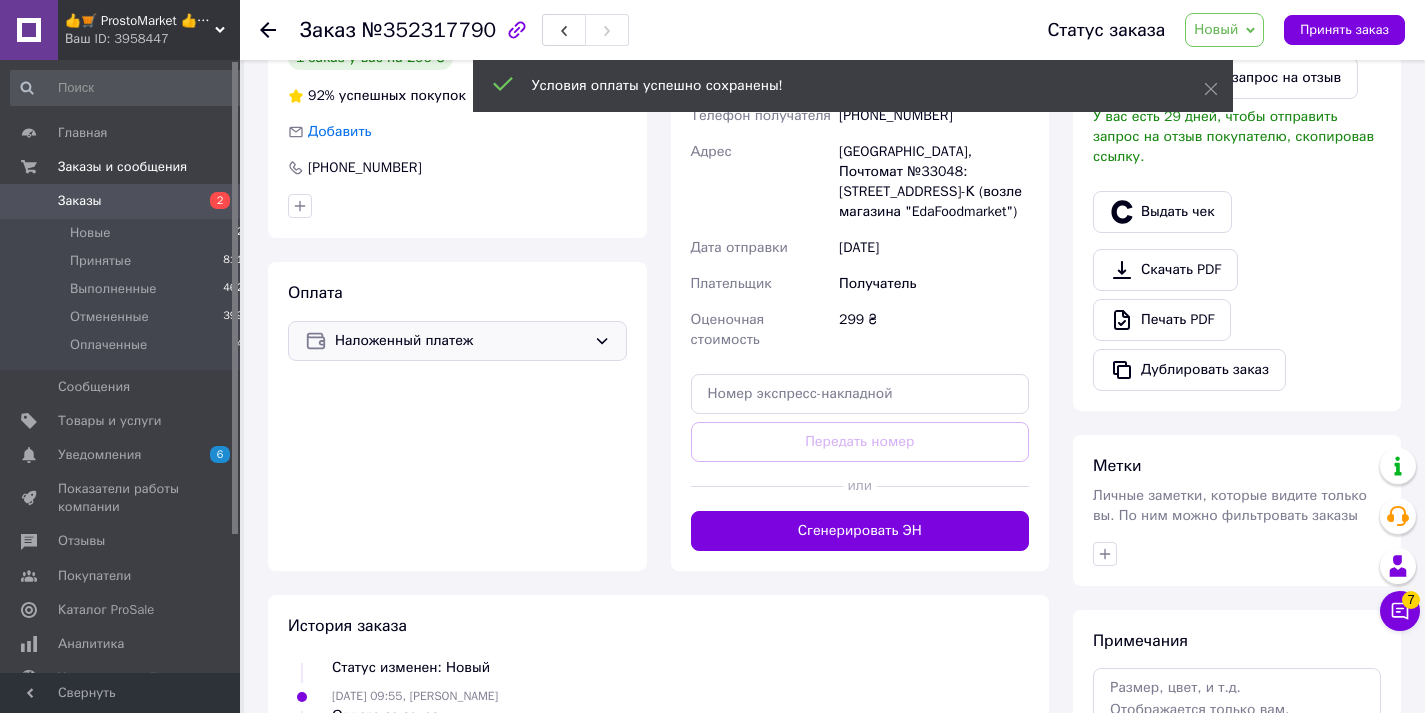 click on "Сгенерировать ЭН" at bounding box center [860, 531] 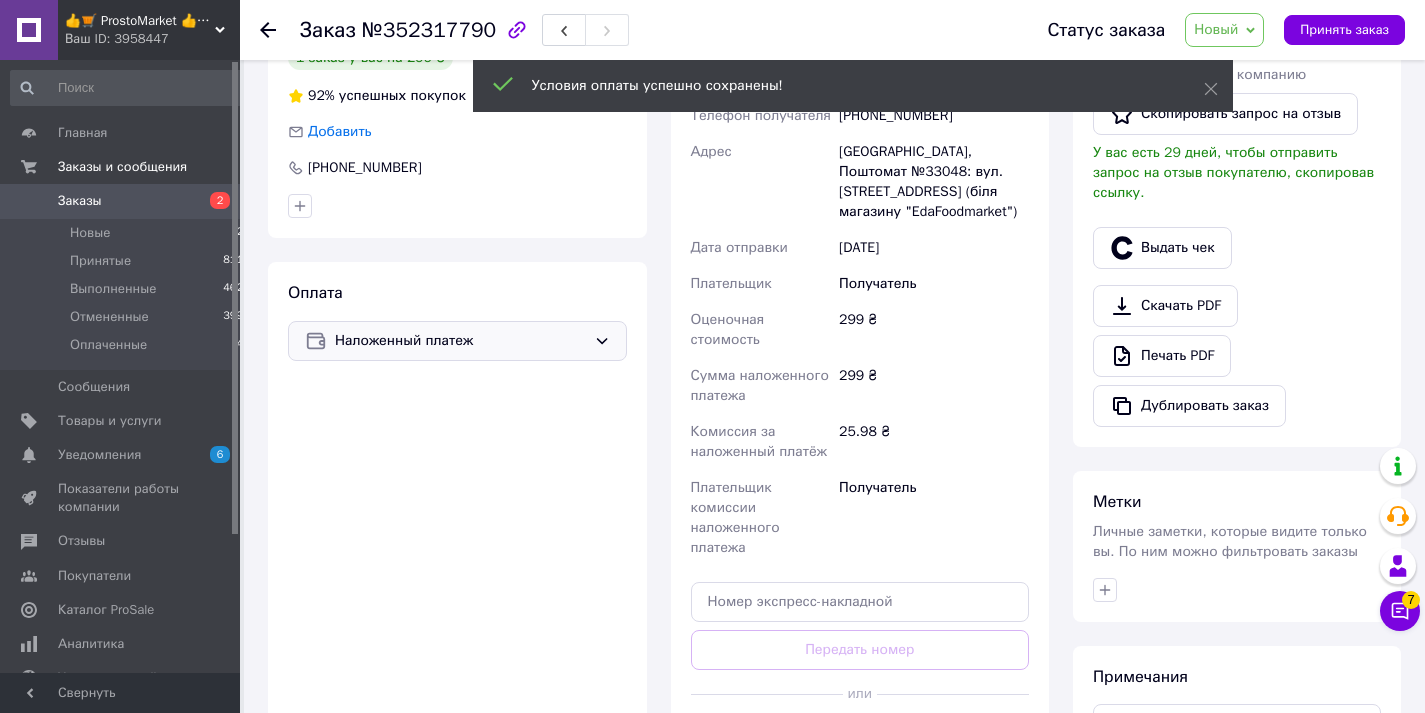 type 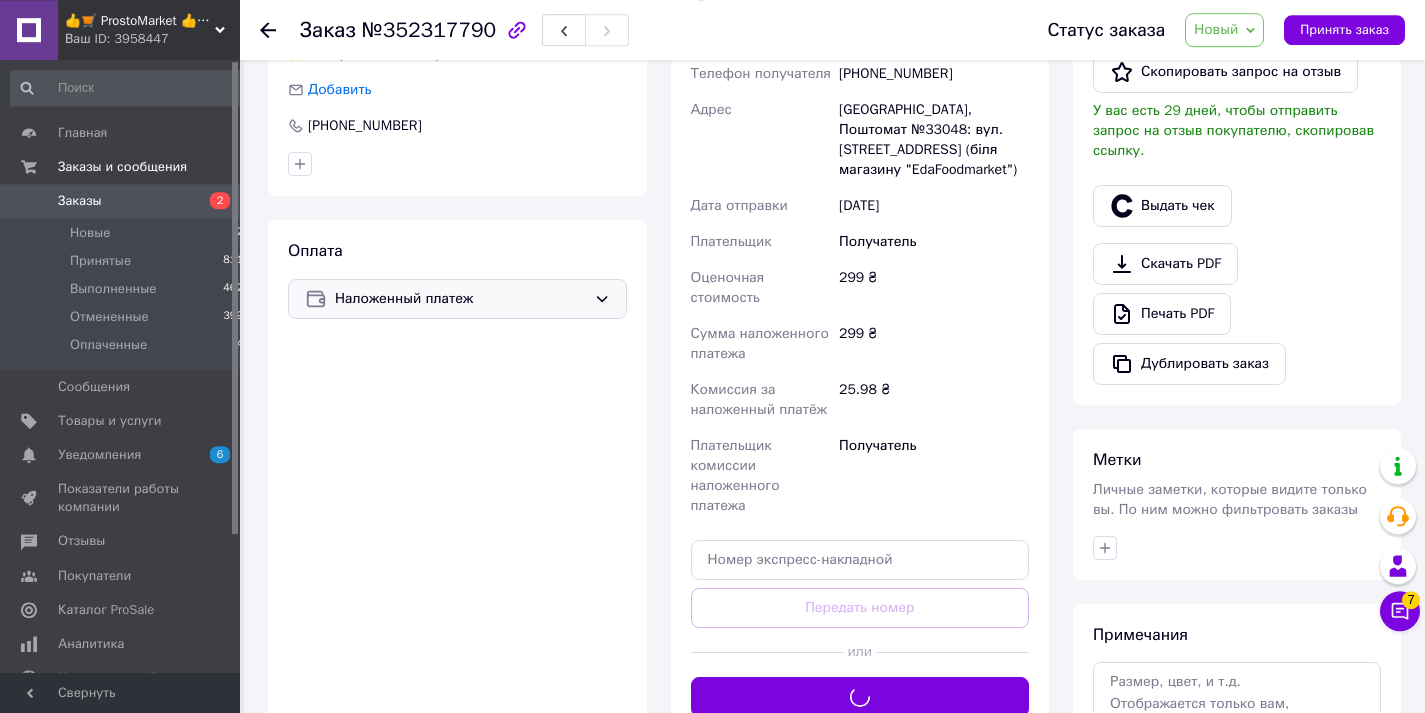scroll, scrollTop: 576, scrollLeft: 0, axis: vertical 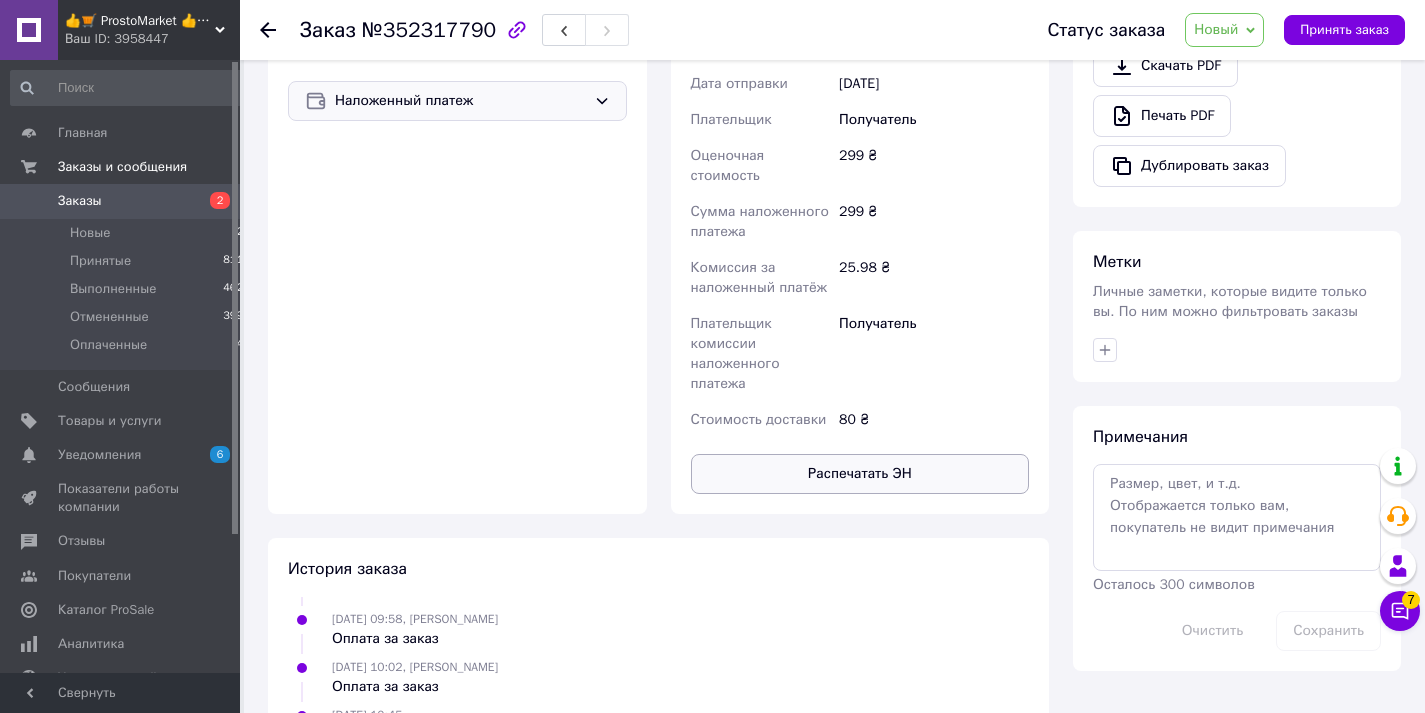 click on "Распечатать ЭН" at bounding box center (860, 474) 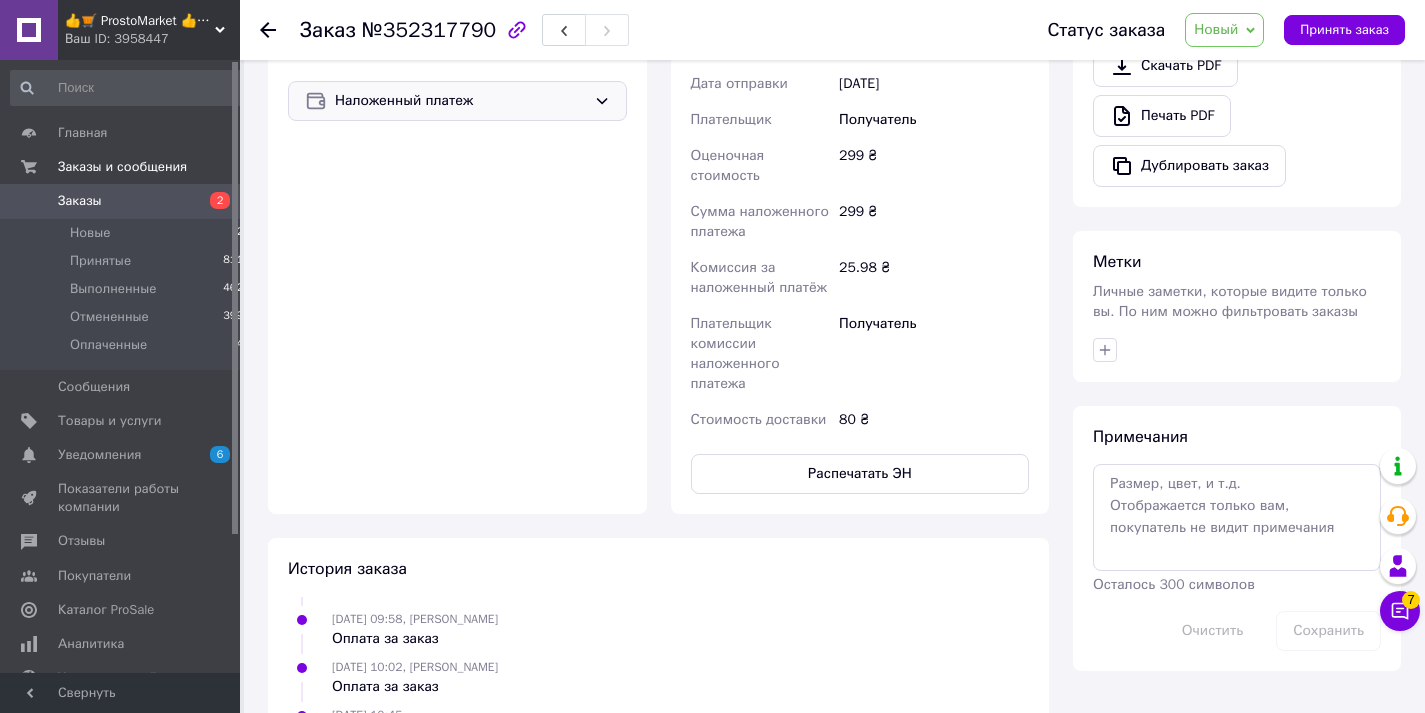 click on "299 ₴" at bounding box center [934, 222] 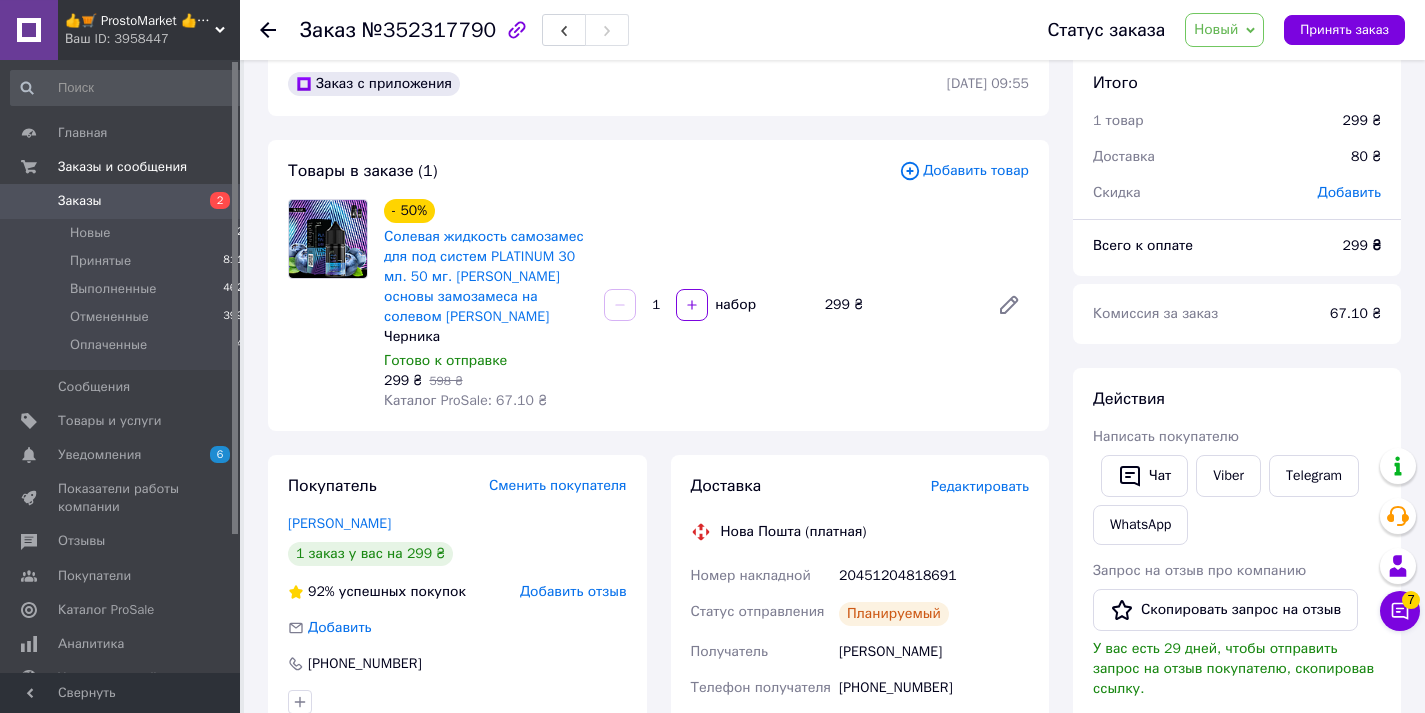 scroll, scrollTop: 0, scrollLeft: 0, axis: both 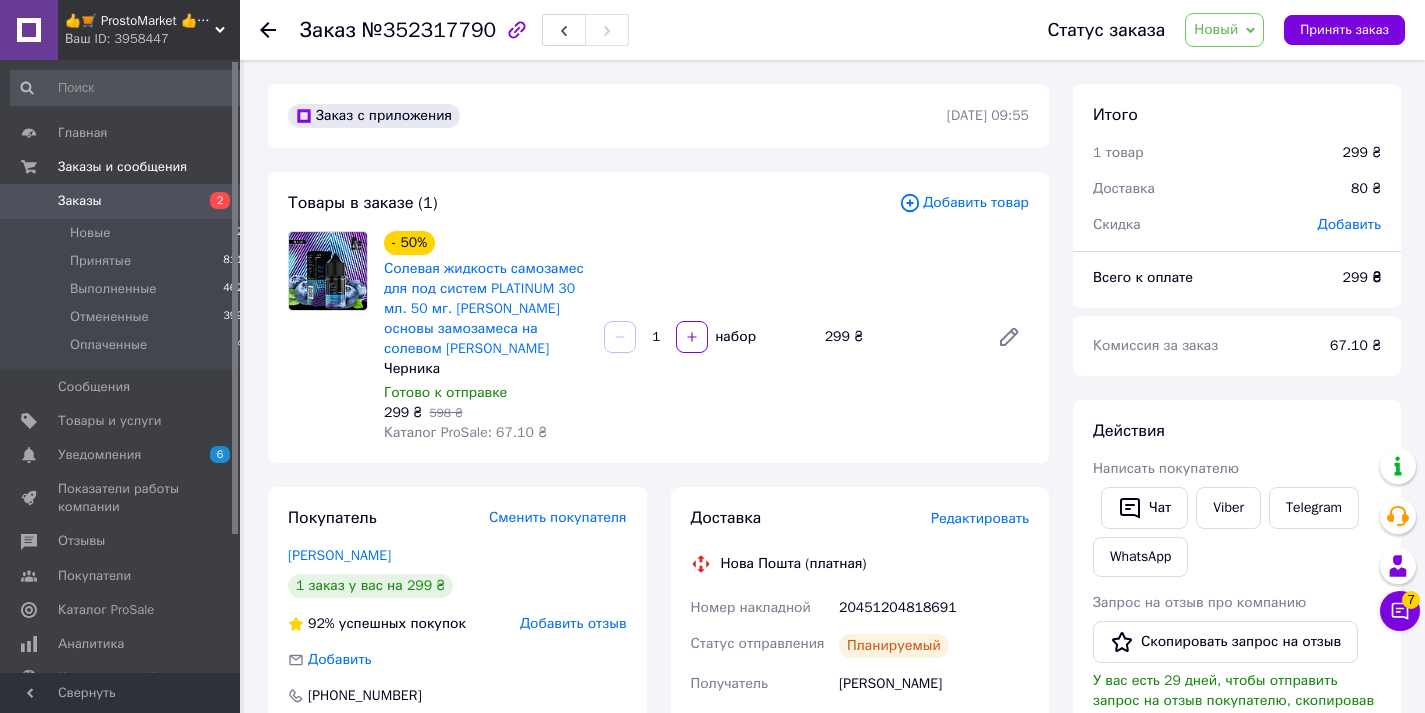 click on "Новый" at bounding box center [1216, 29] 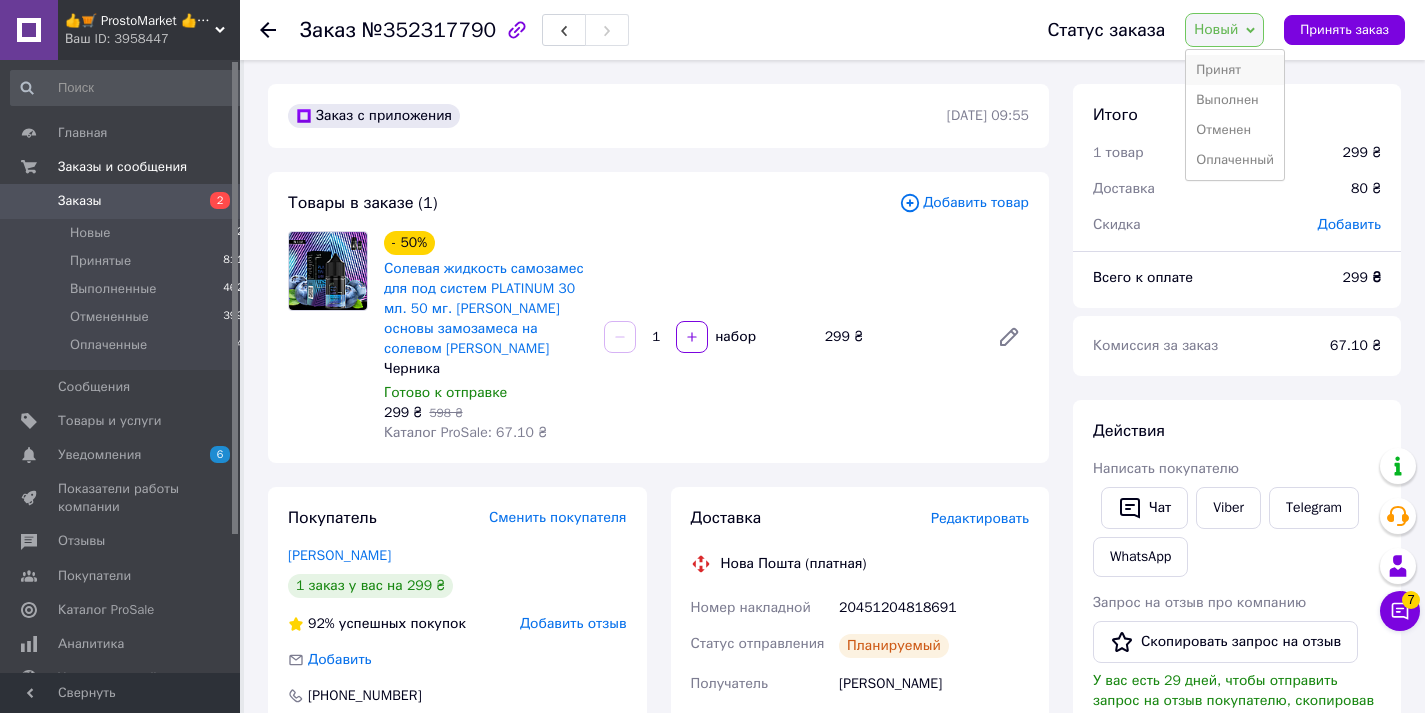 click on "Принят" at bounding box center [1235, 70] 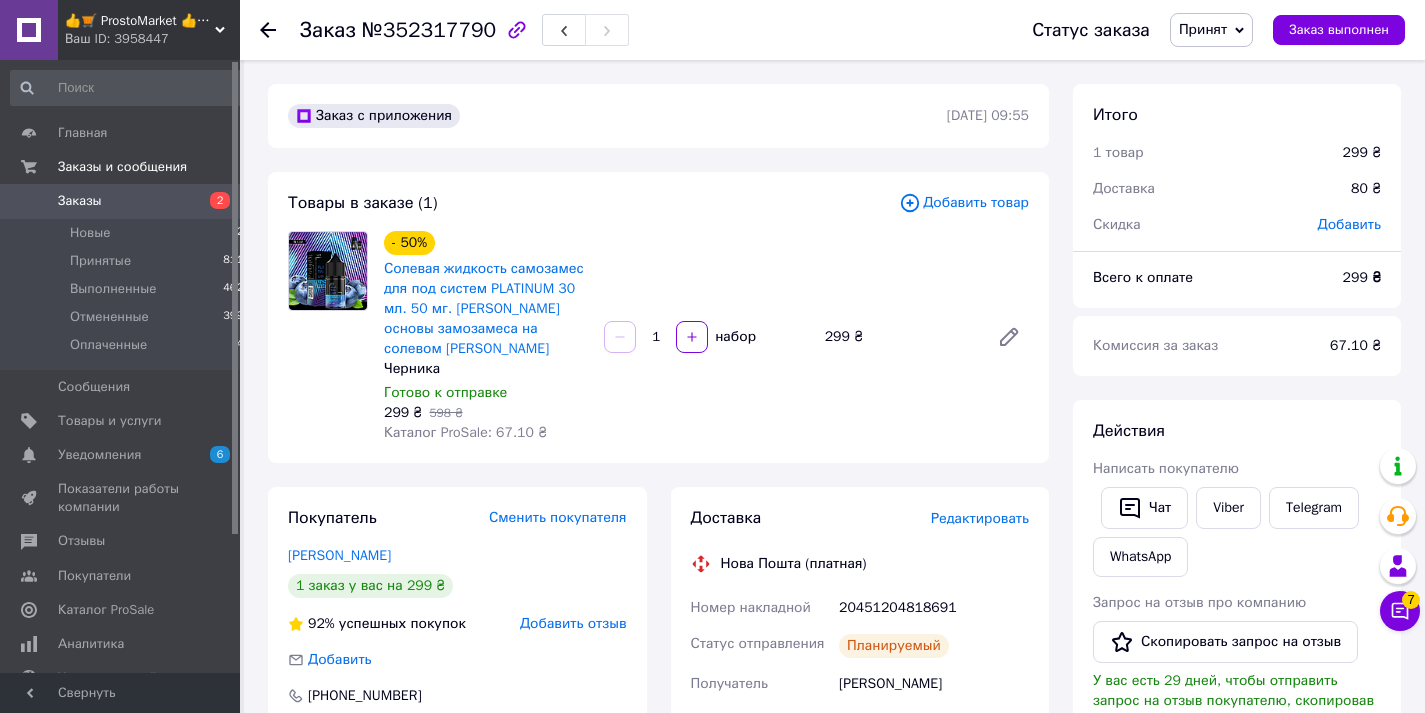 click on "2" at bounding box center (212, 201) 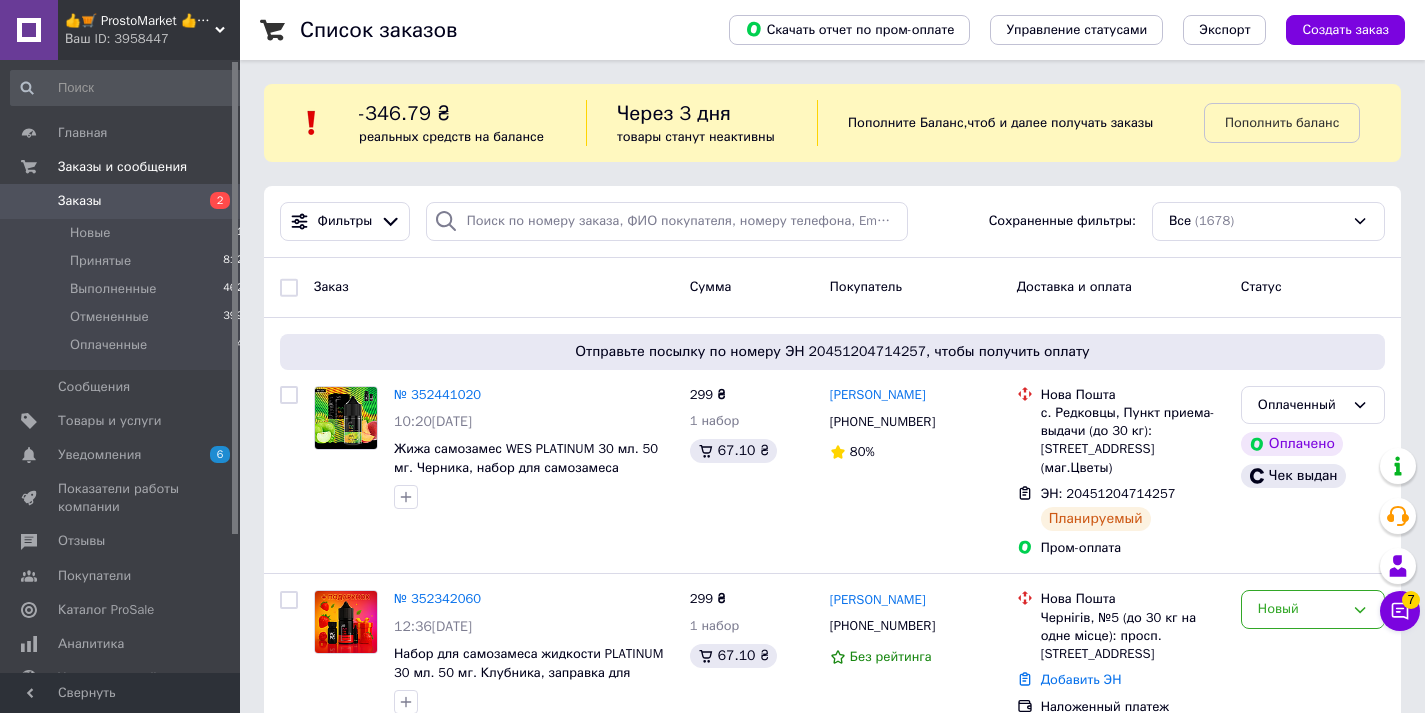 click on "Заказ" at bounding box center (494, 287) 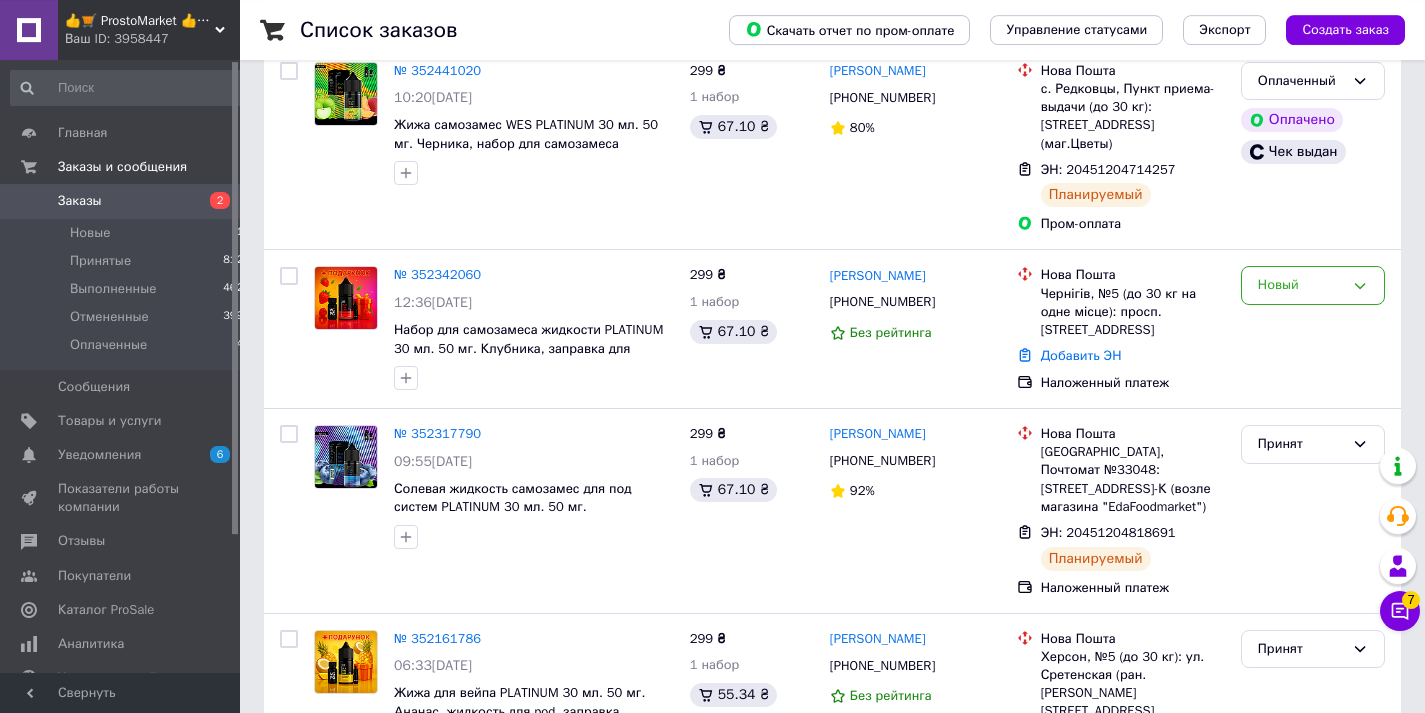 scroll, scrollTop: 336, scrollLeft: 0, axis: vertical 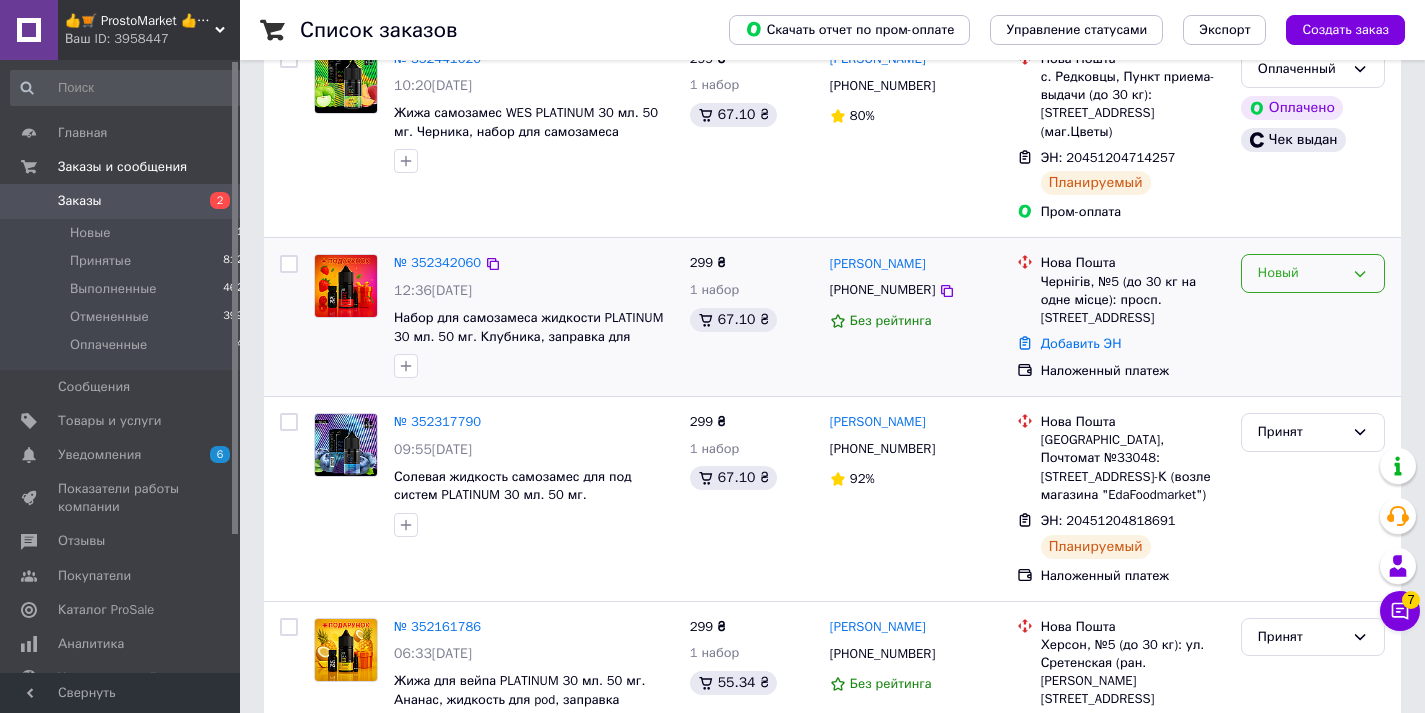 click on "Новый" at bounding box center [1301, 273] 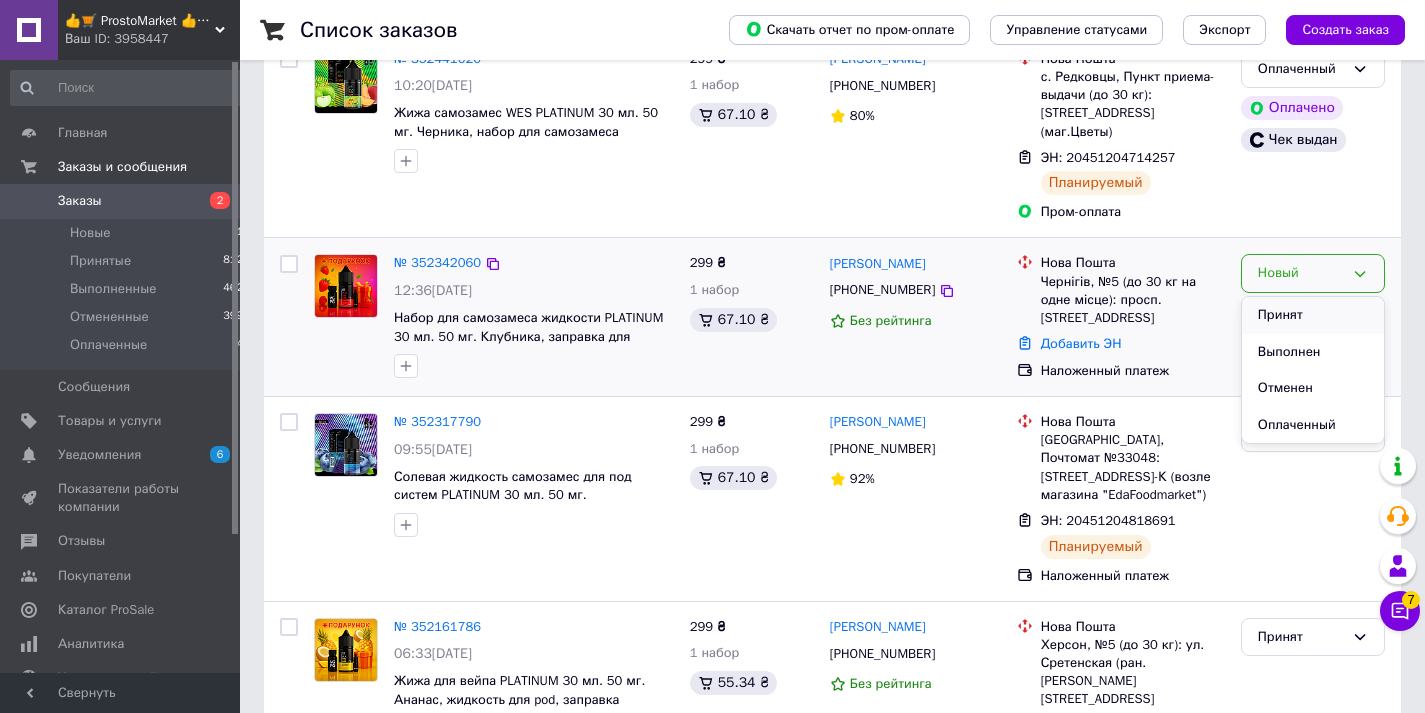 click on "Принят" at bounding box center [1313, 315] 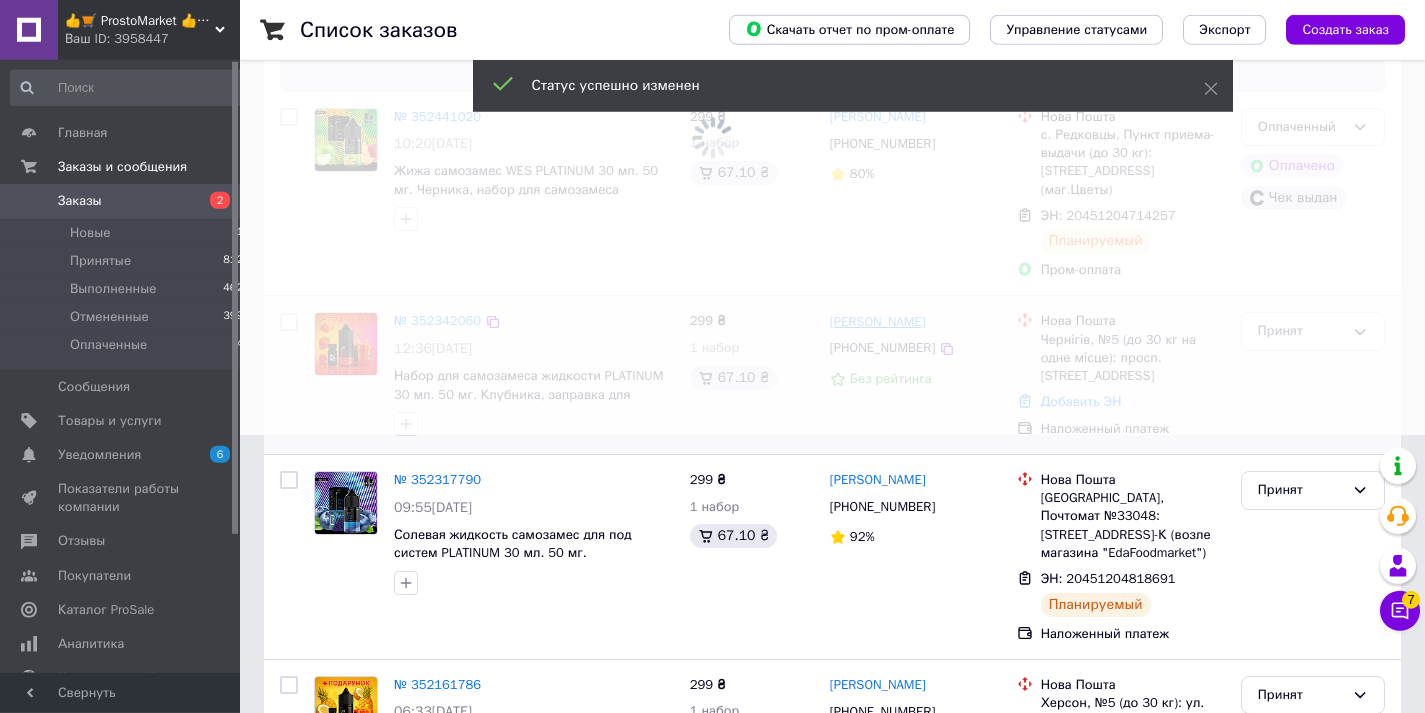 scroll, scrollTop: 240, scrollLeft: 0, axis: vertical 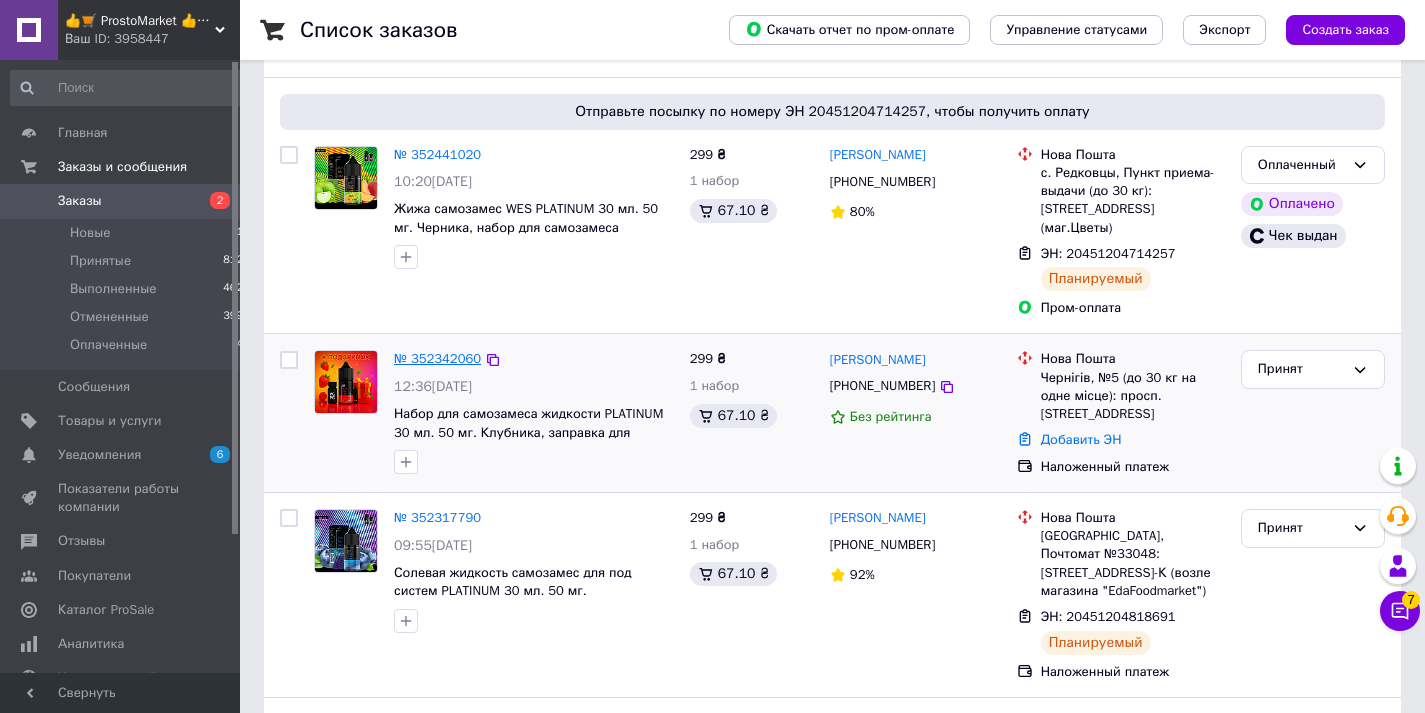 click on "№ 352342060" at bounding box center (437, 358) 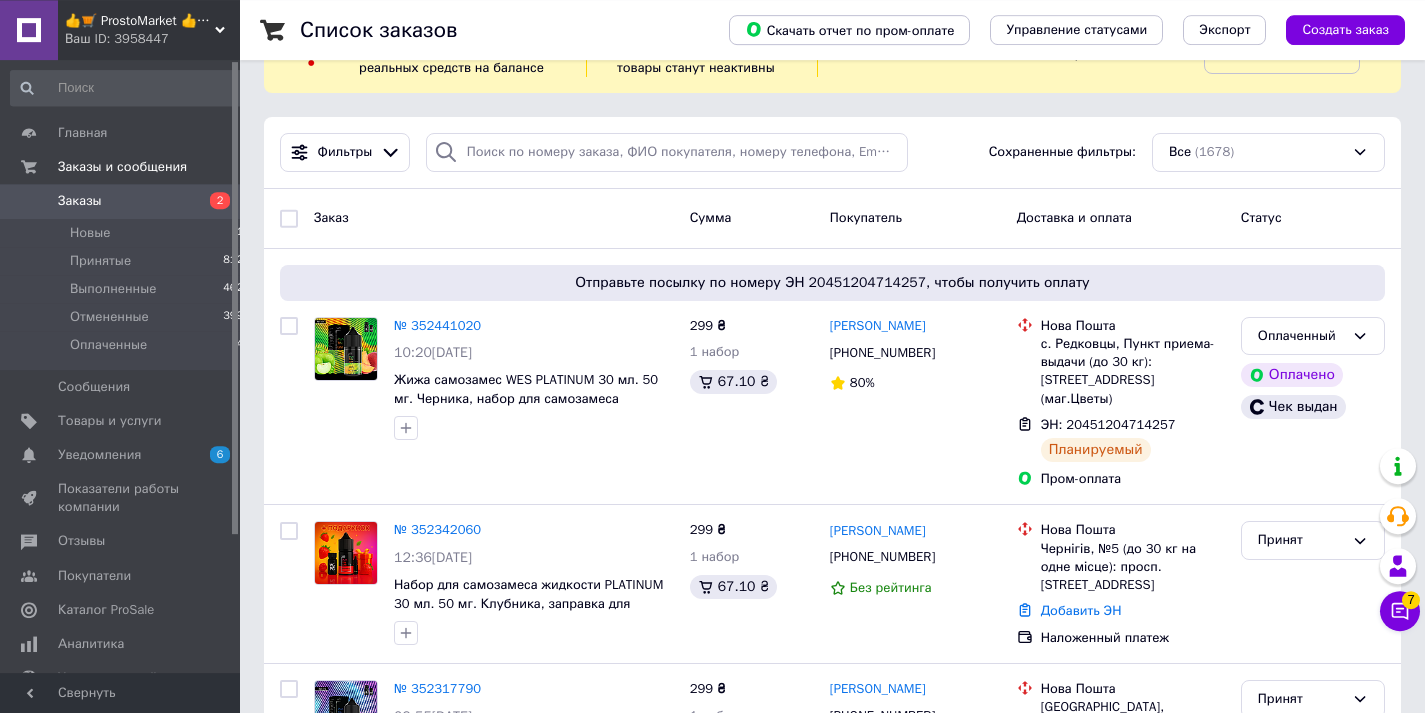 scroll, scrollTop: 48, scrollLeft: 0, axis: vertical 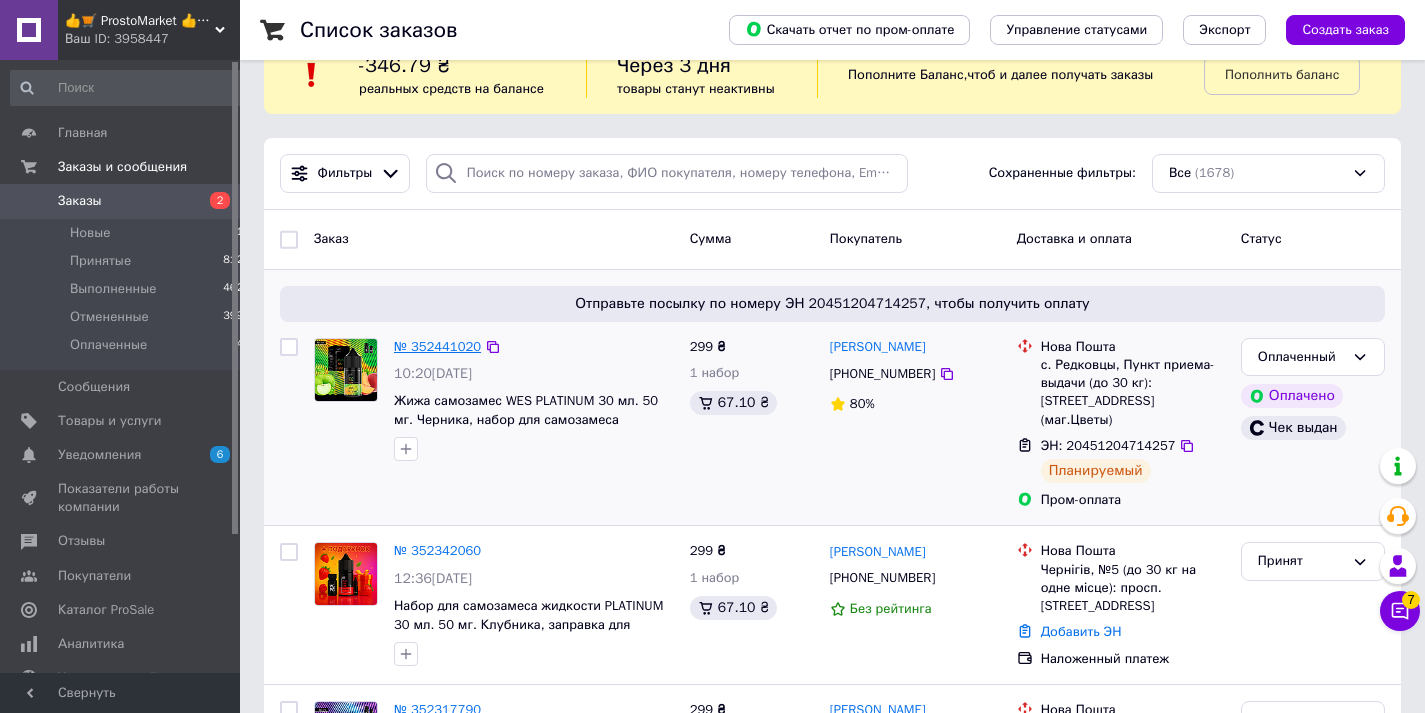 click on "№ 352441020" at bounding box center (437, 346) 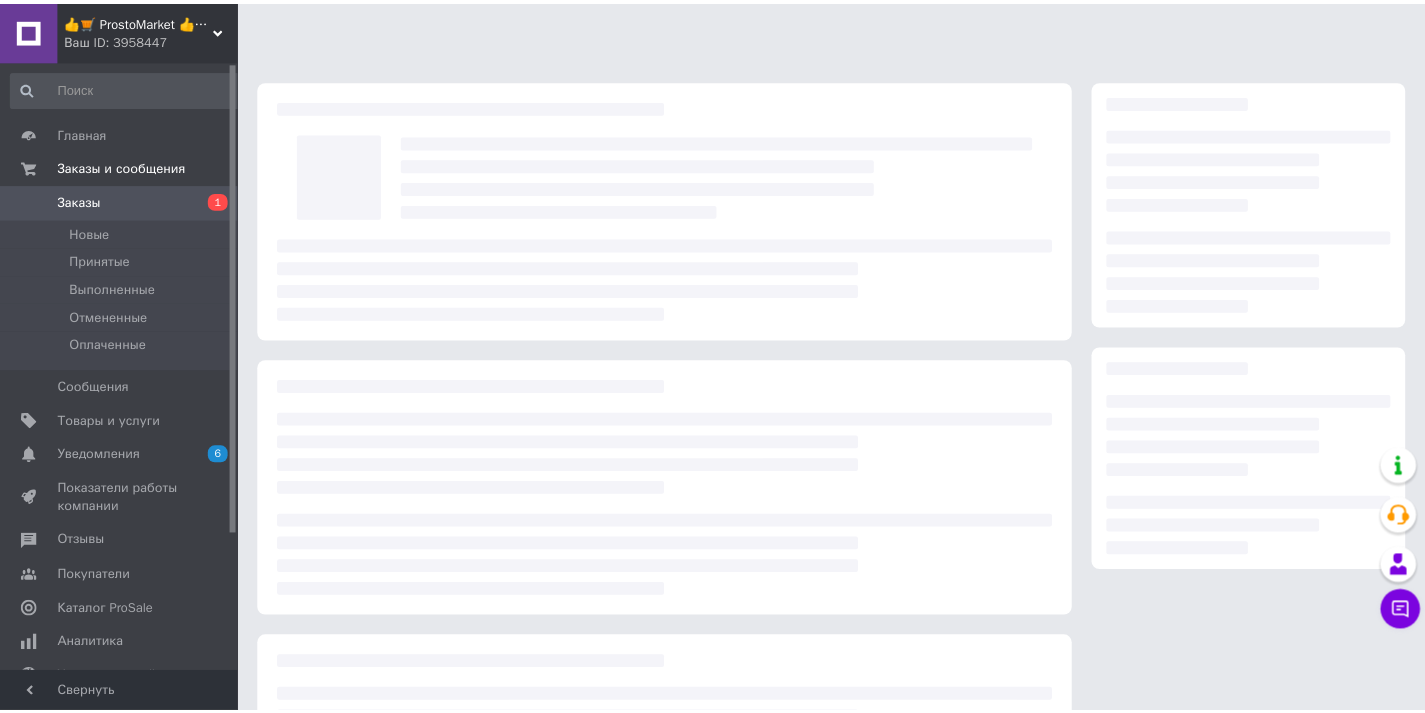 scroll, scrollTop: 0, scrollLeft: 0, axis: both 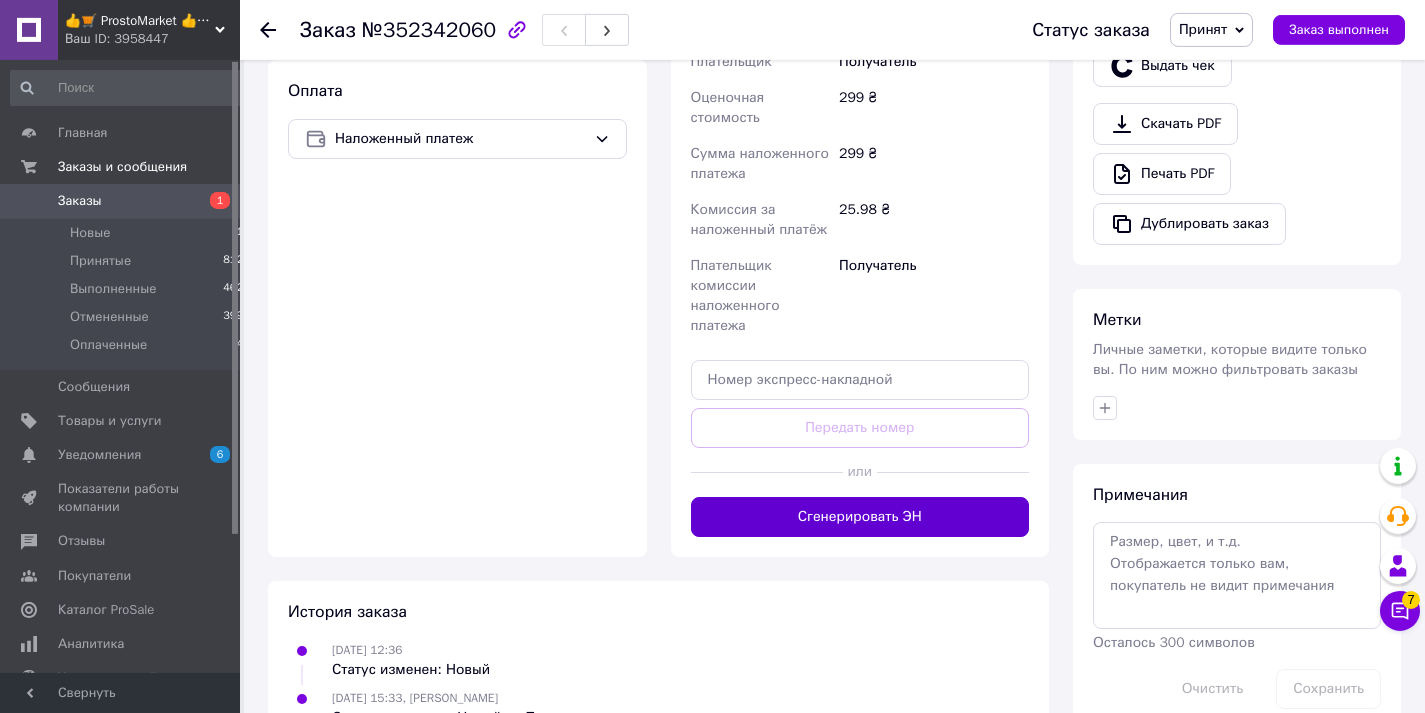 click on "Сгенерировать ЭН" at bounding box center [860, 517] 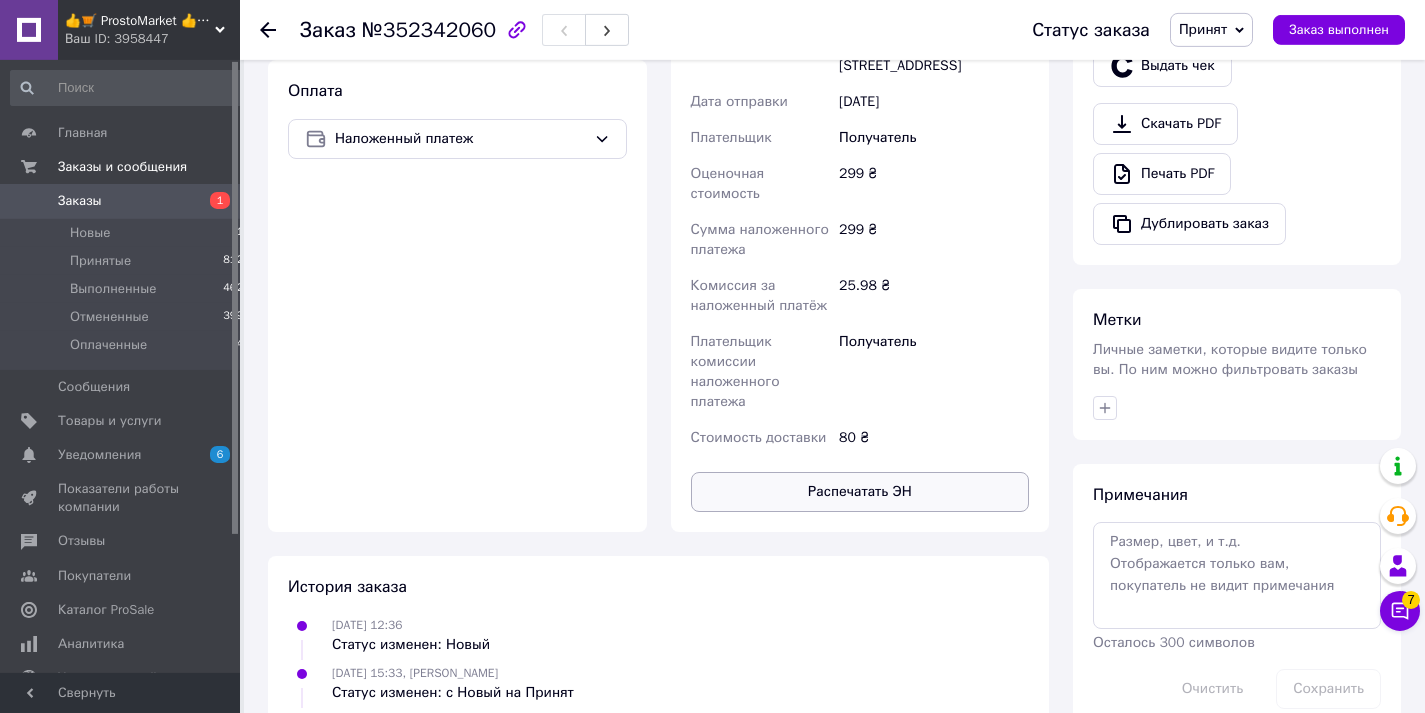 click on "Распечатать ЭН" at bounding box center [860, 492] 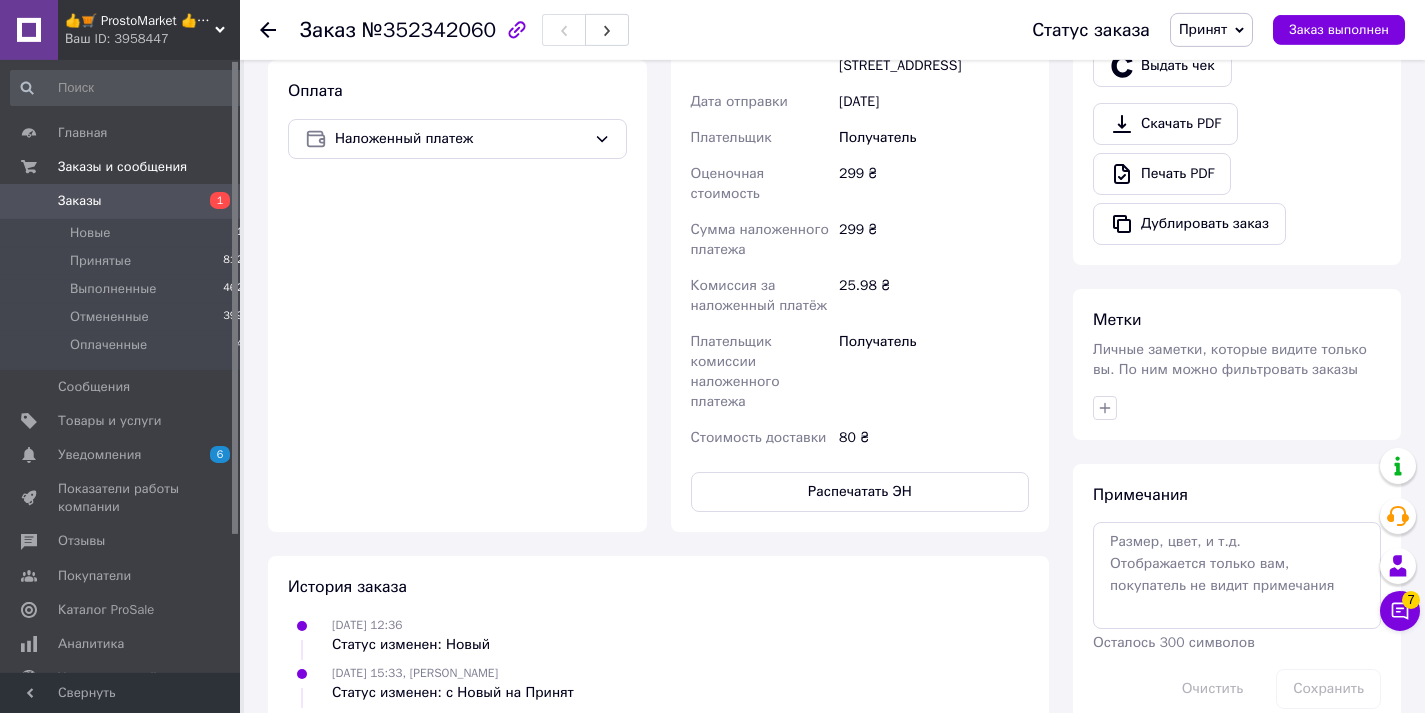 type 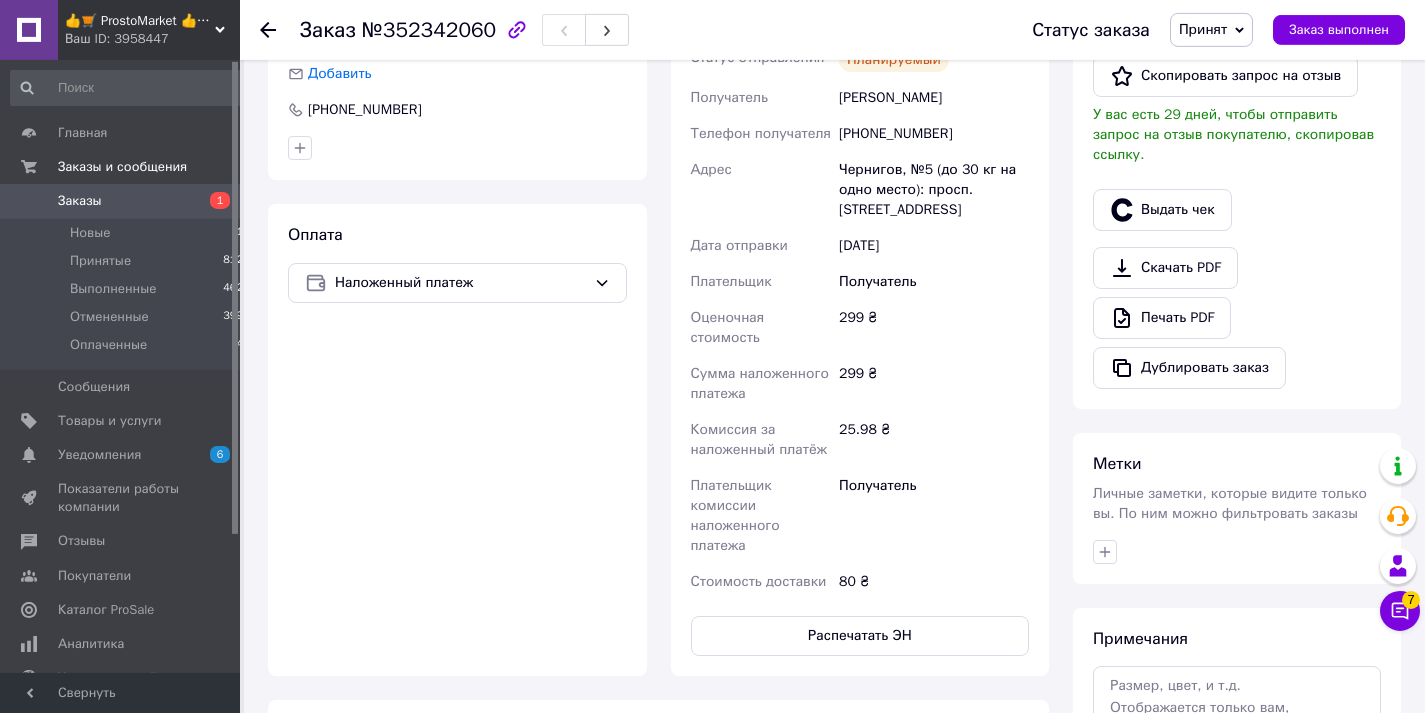 click on "Выдать чек" at bounding box center [1237, 210] 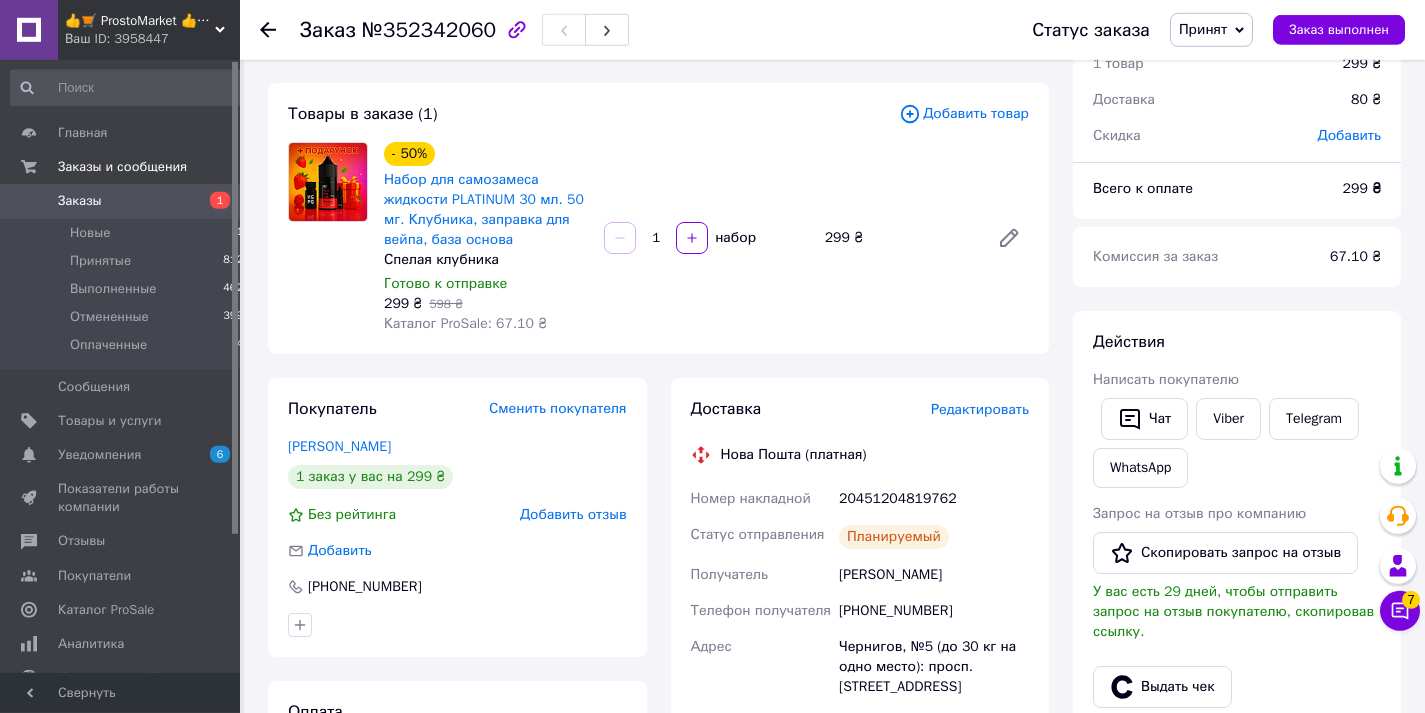 scroll, scrollTop: 86, scrollLeft: 0, axis: vertical 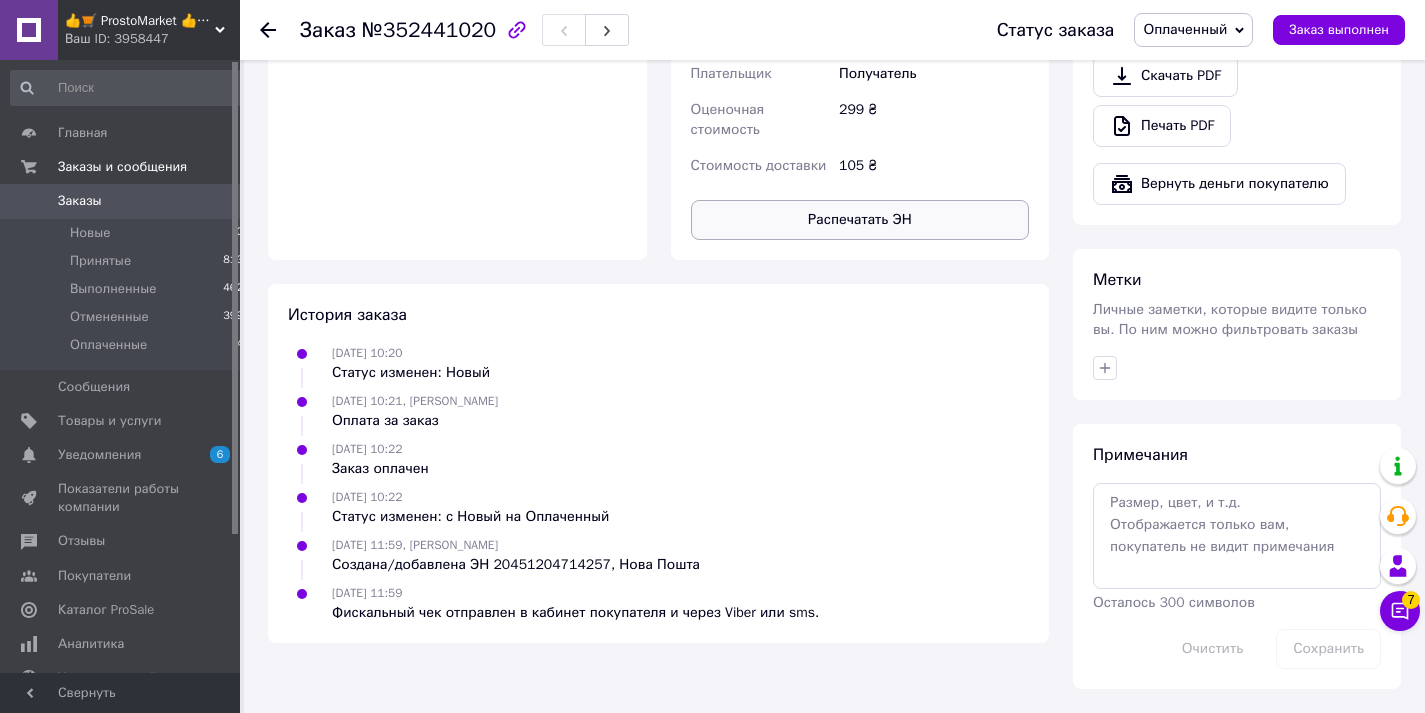 click on "Распечатать ЭН" at bounding box center (860, 220) 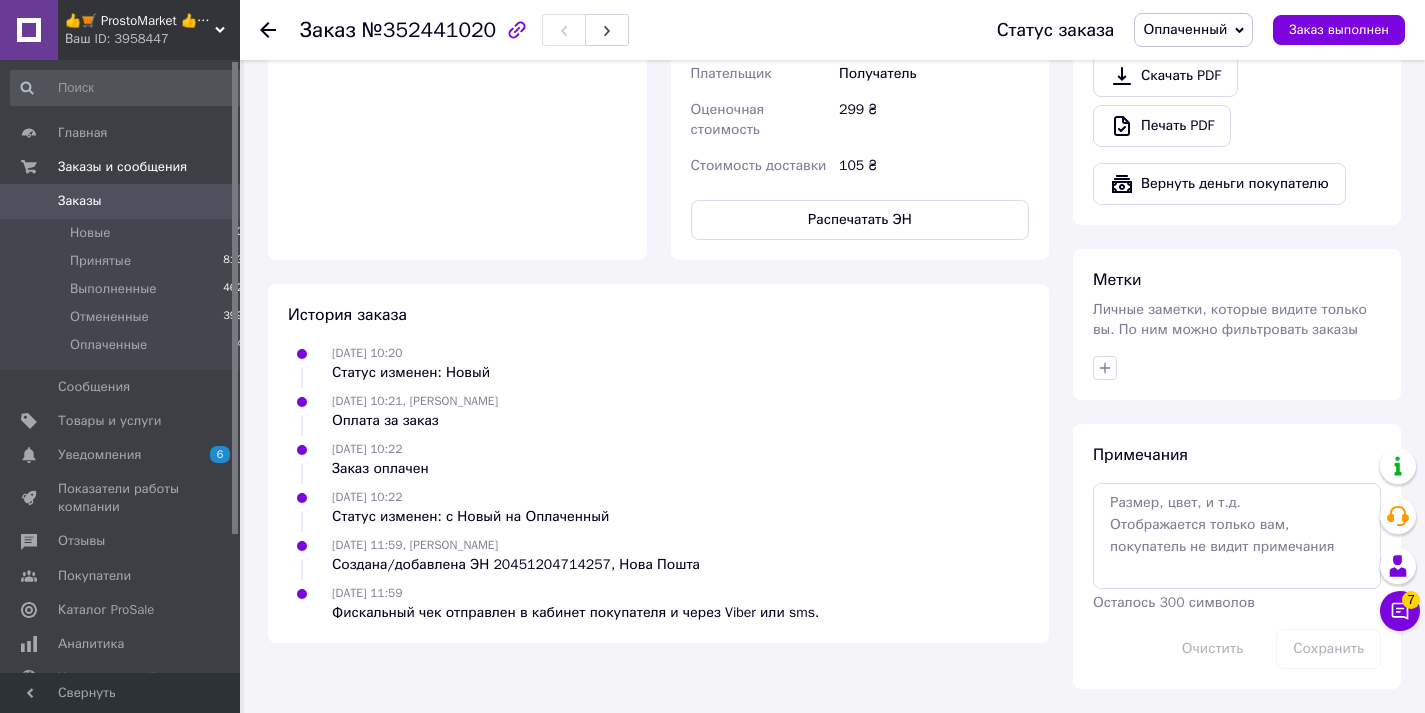 click on "299 ₴" at bounding box center [934, 120] 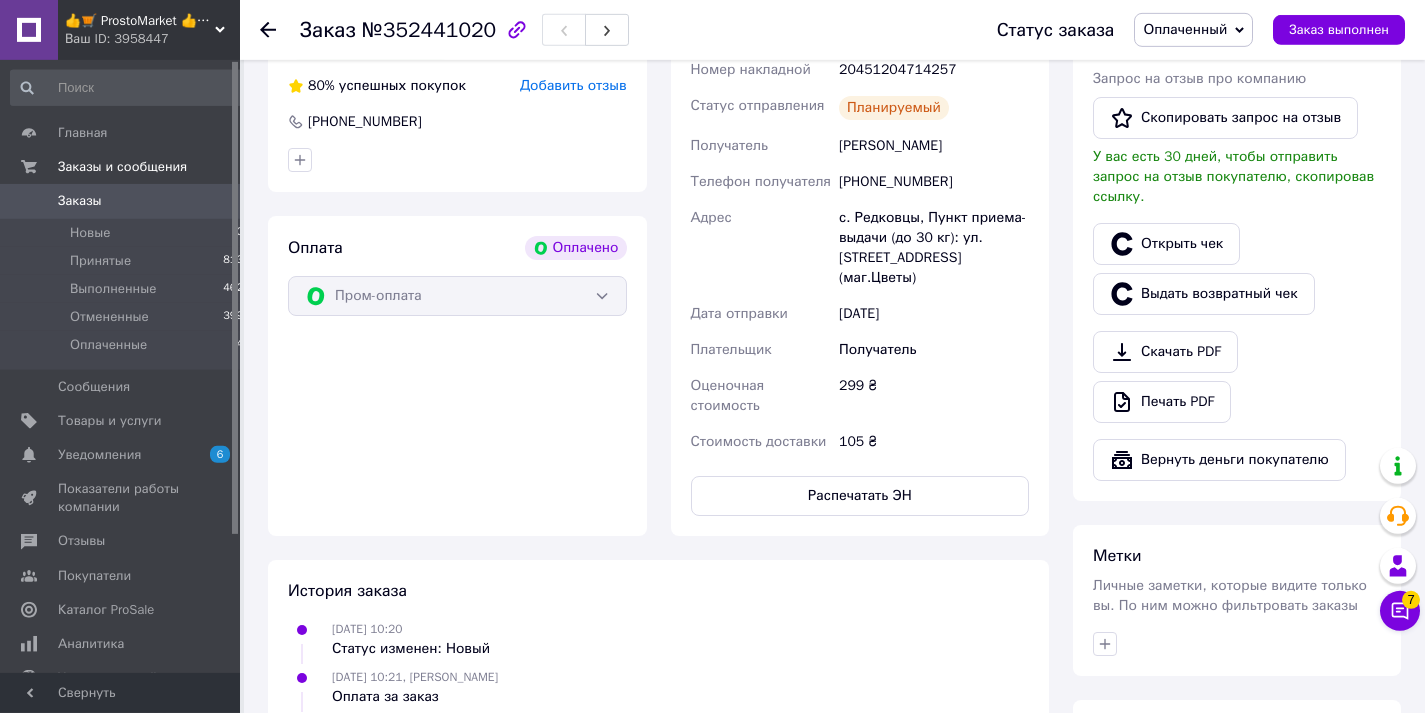 scroll, scrollTop: 589, scrollLeft: 0, axis: vertical 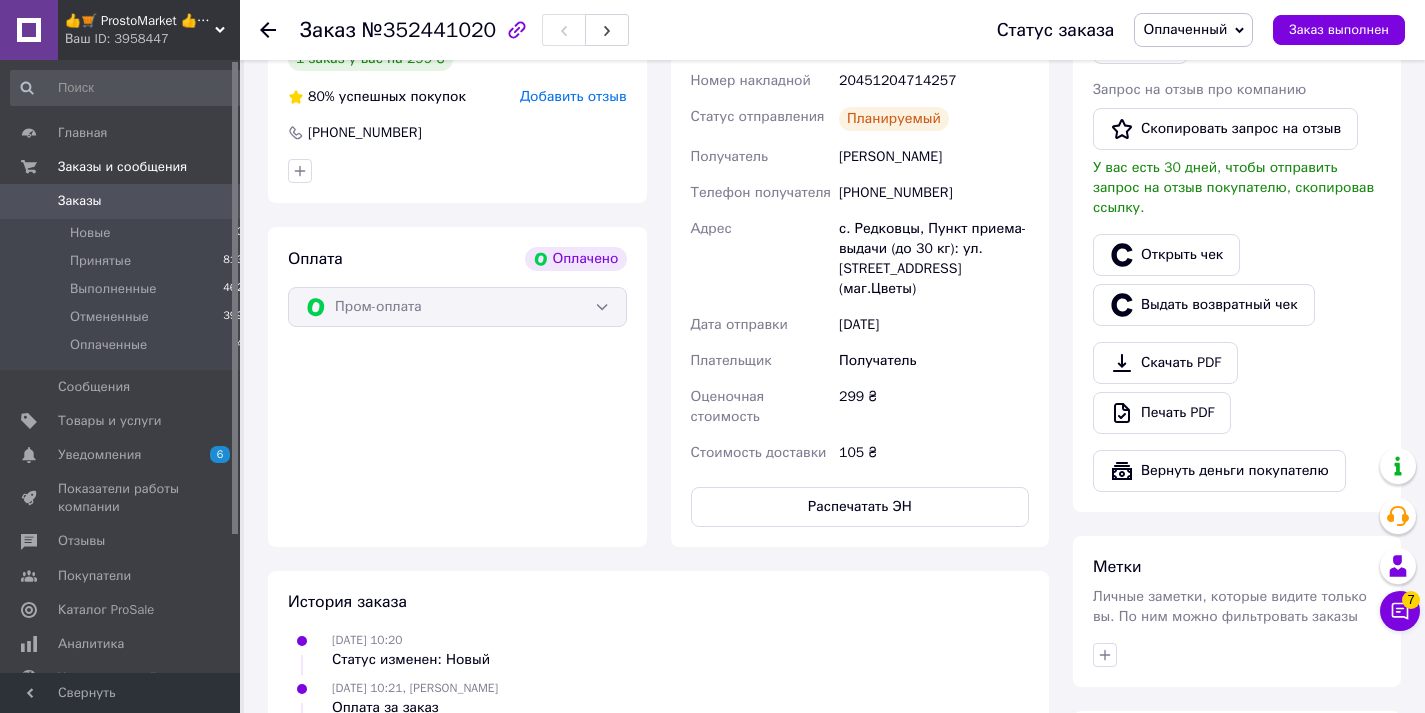 click on "Заказы" at bounding box center [121, 201] 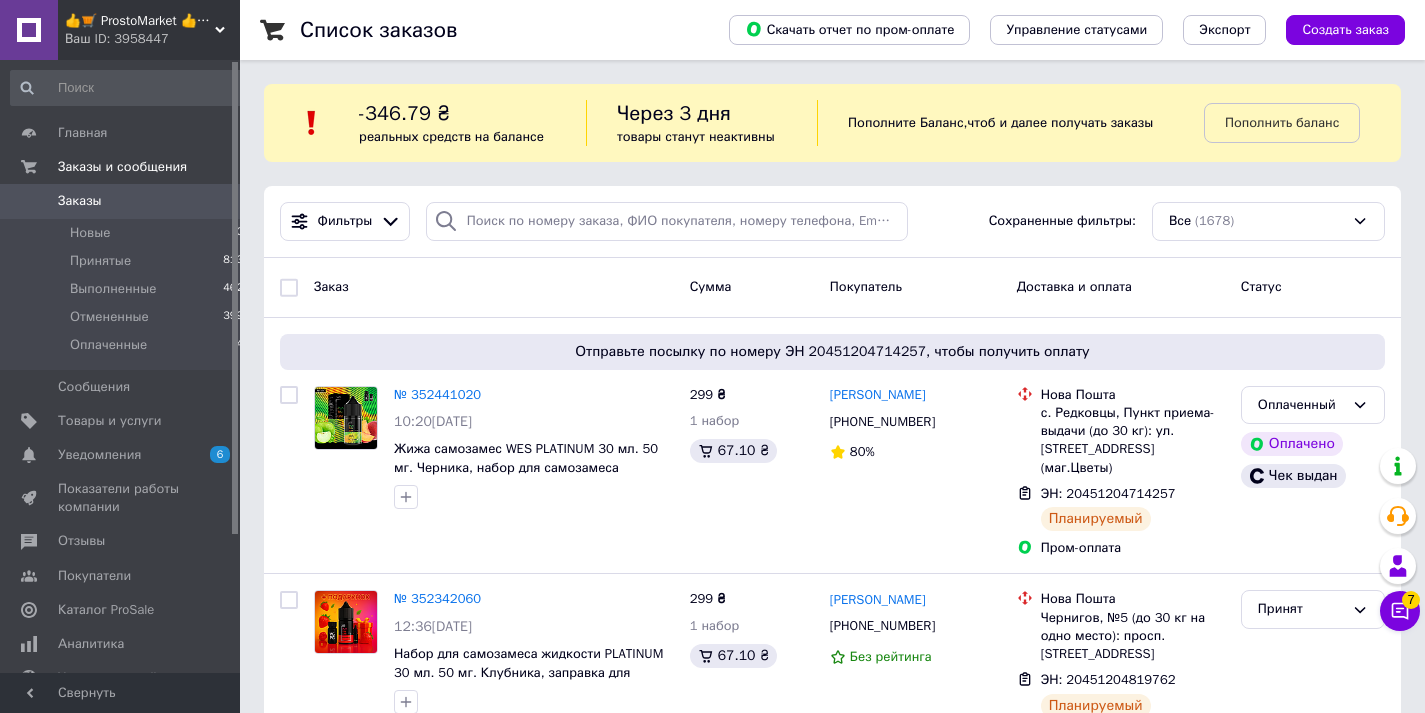 drag, startPoint x: 540, startPoint y: 295, endPoint x: 570, endPoint y: 276, distance: 35.510563 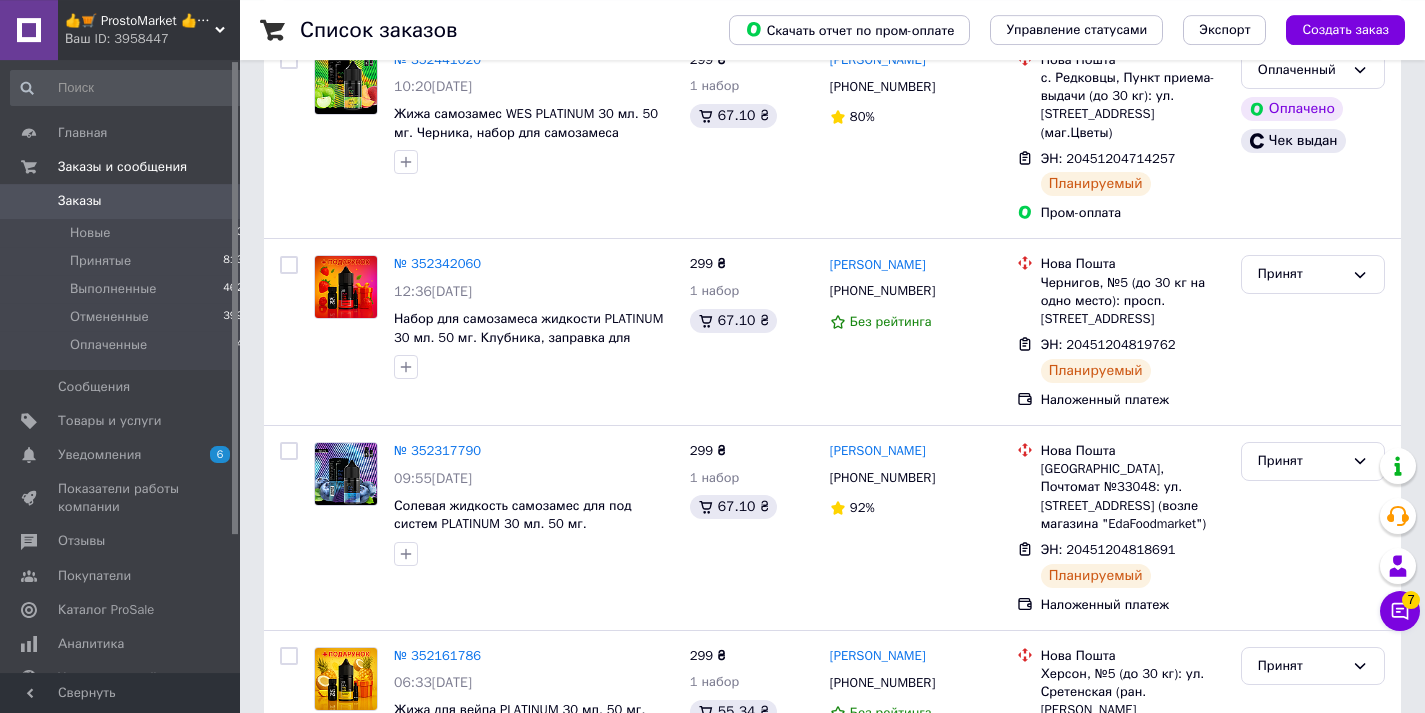 scroll, scrollTop: 336, scrollLeft: 0, axis: vertical 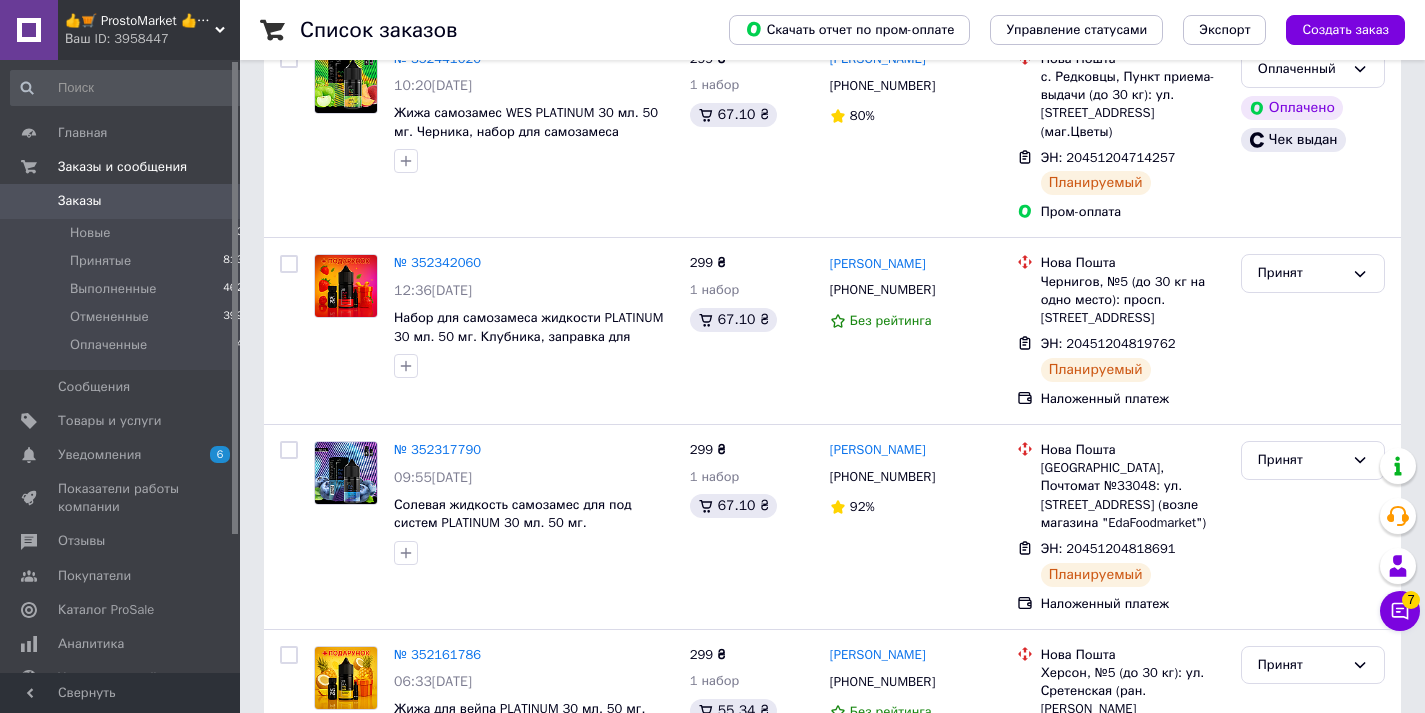 click on "Заказы 0" at bounding box center (127, 201) 